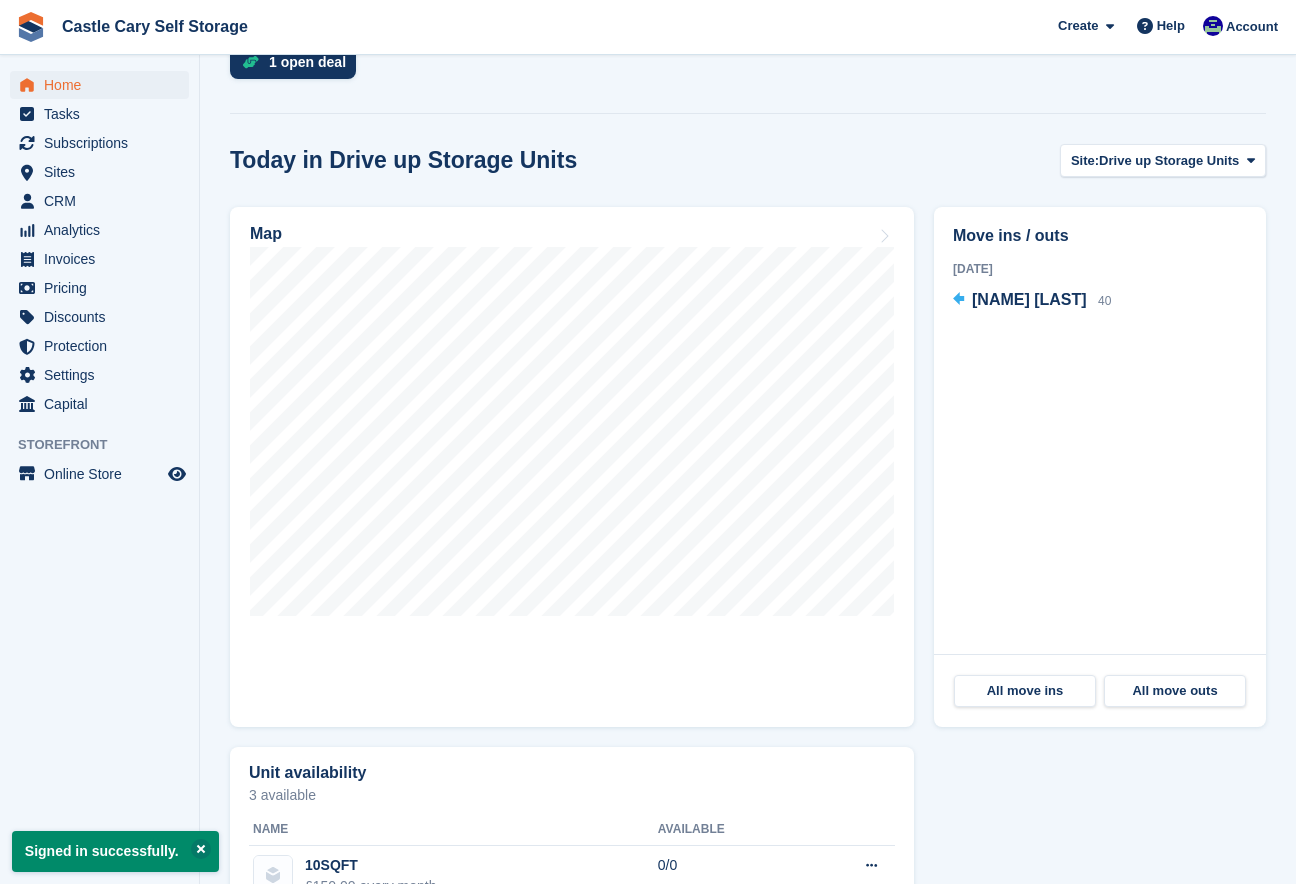 scroll, scrollTop: 525, scrollLeft: 0, axis: vertical 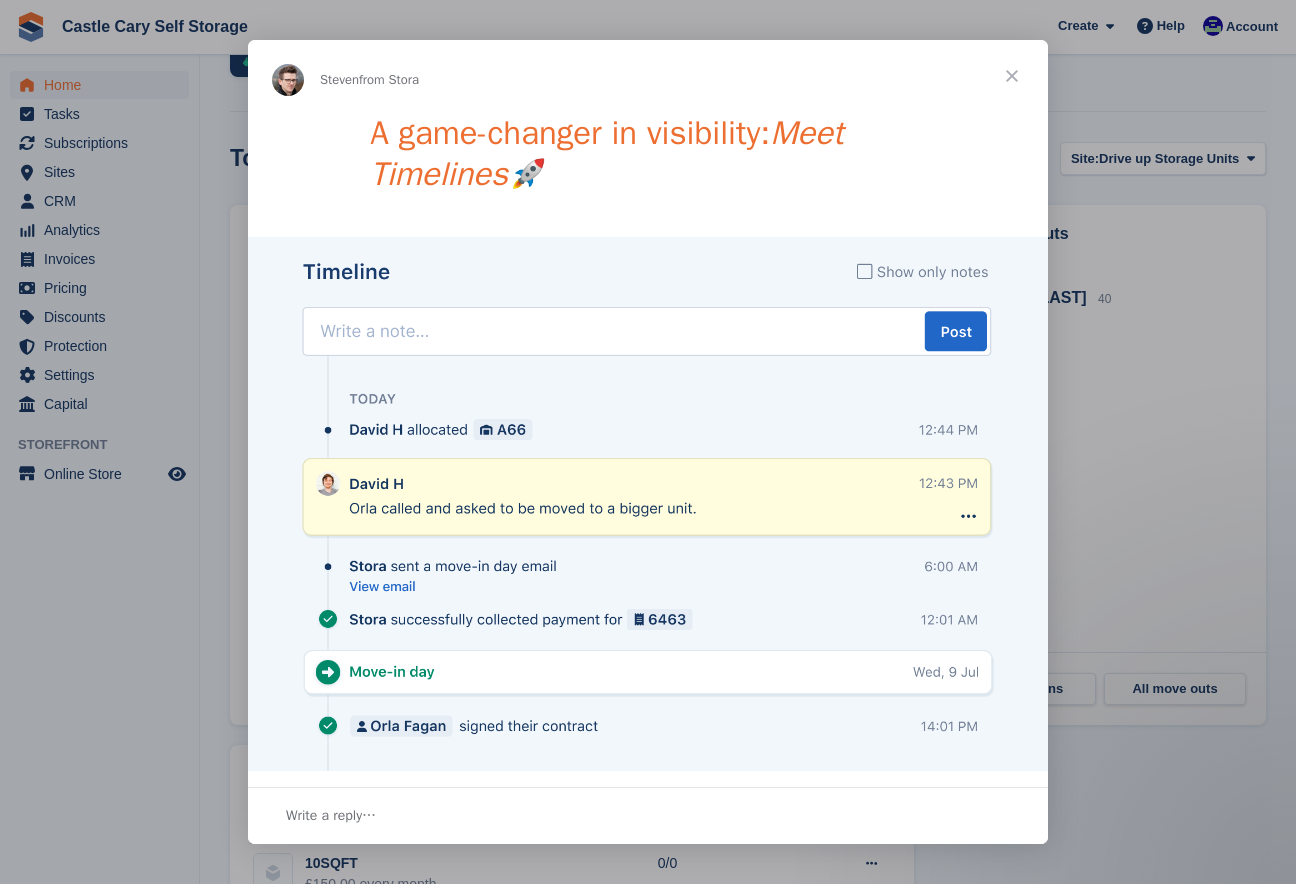 click at bounding box center (648, 442) 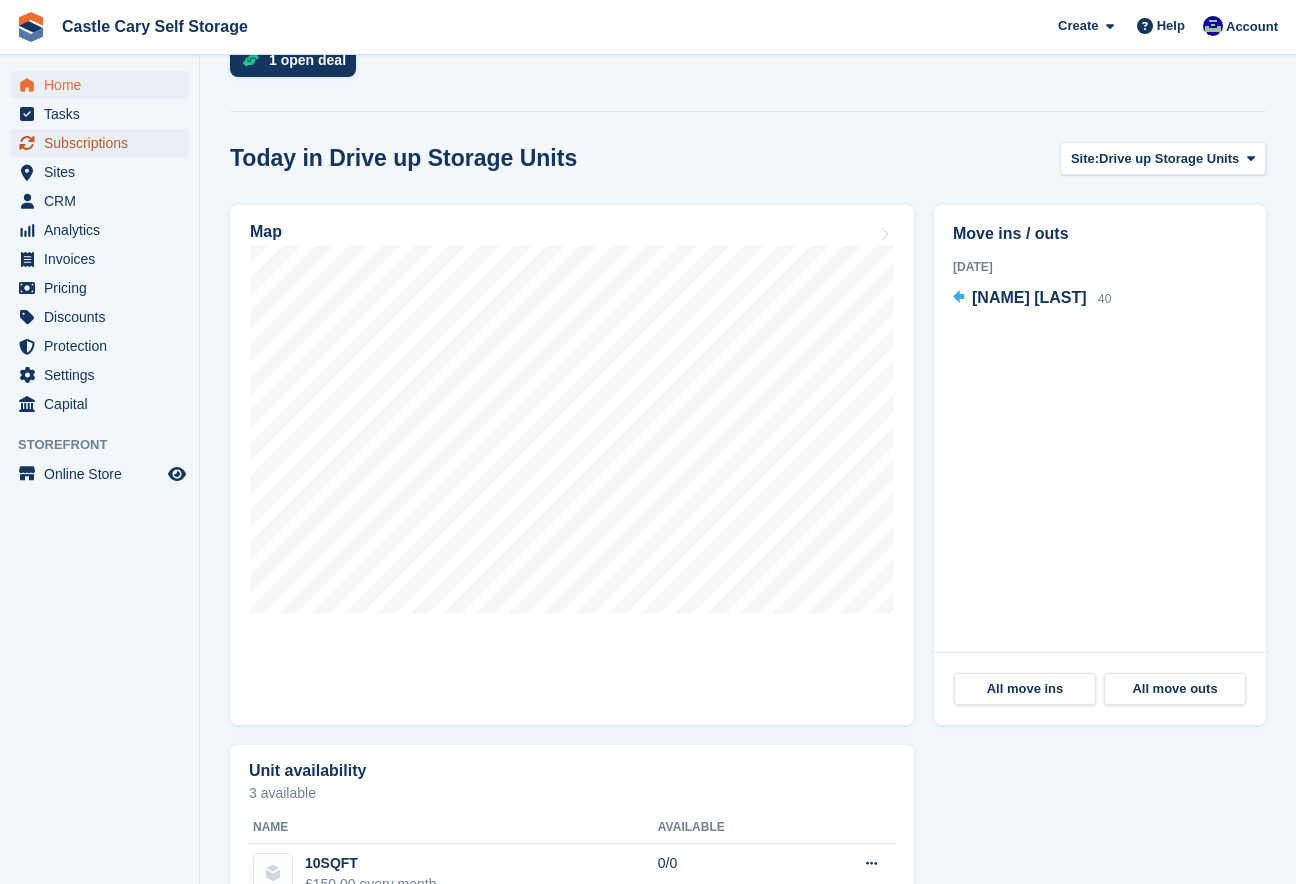 click on "Subscriptions" at bounding box center (104, 143) 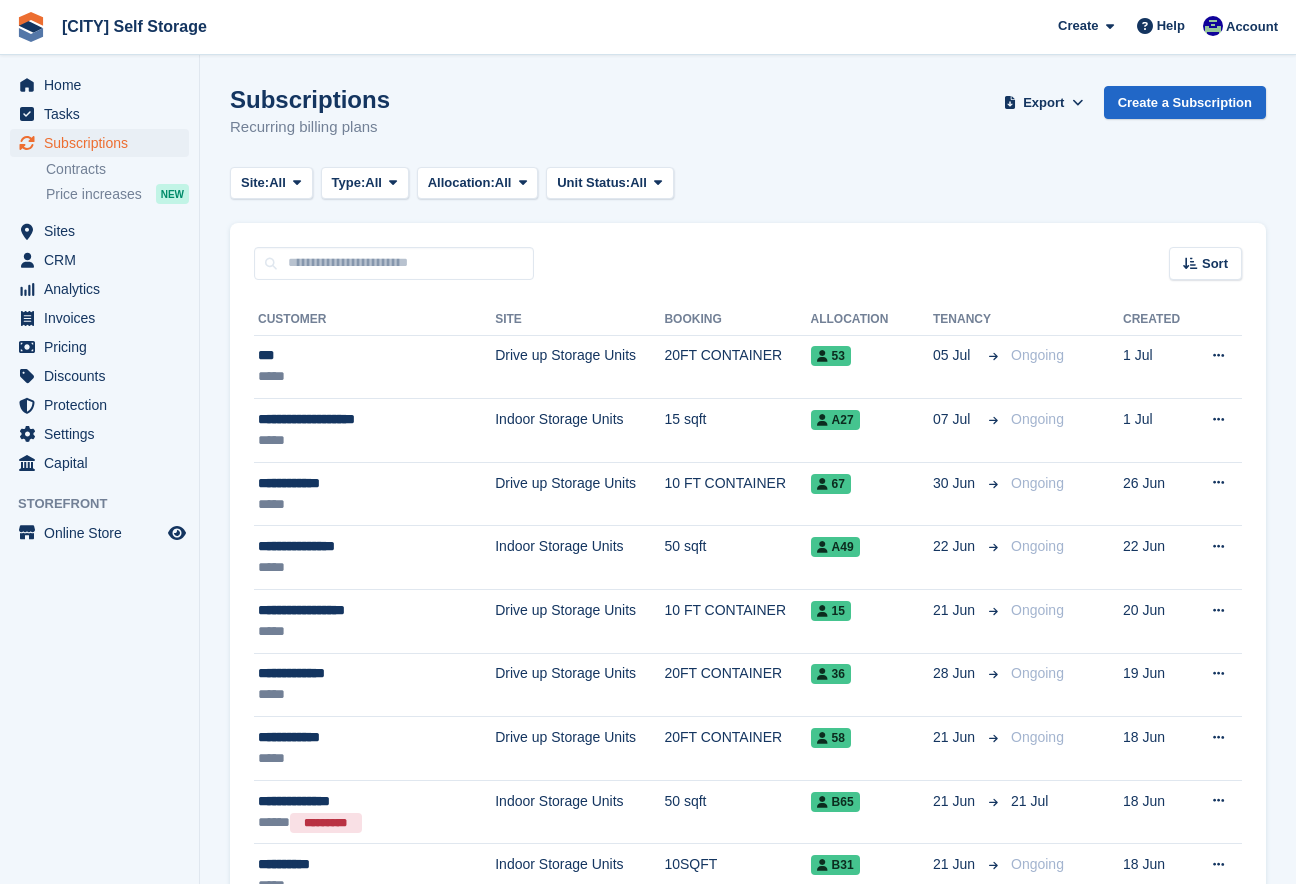 scroll, scrollTop: 0, scrollLeft: 0, axis: both 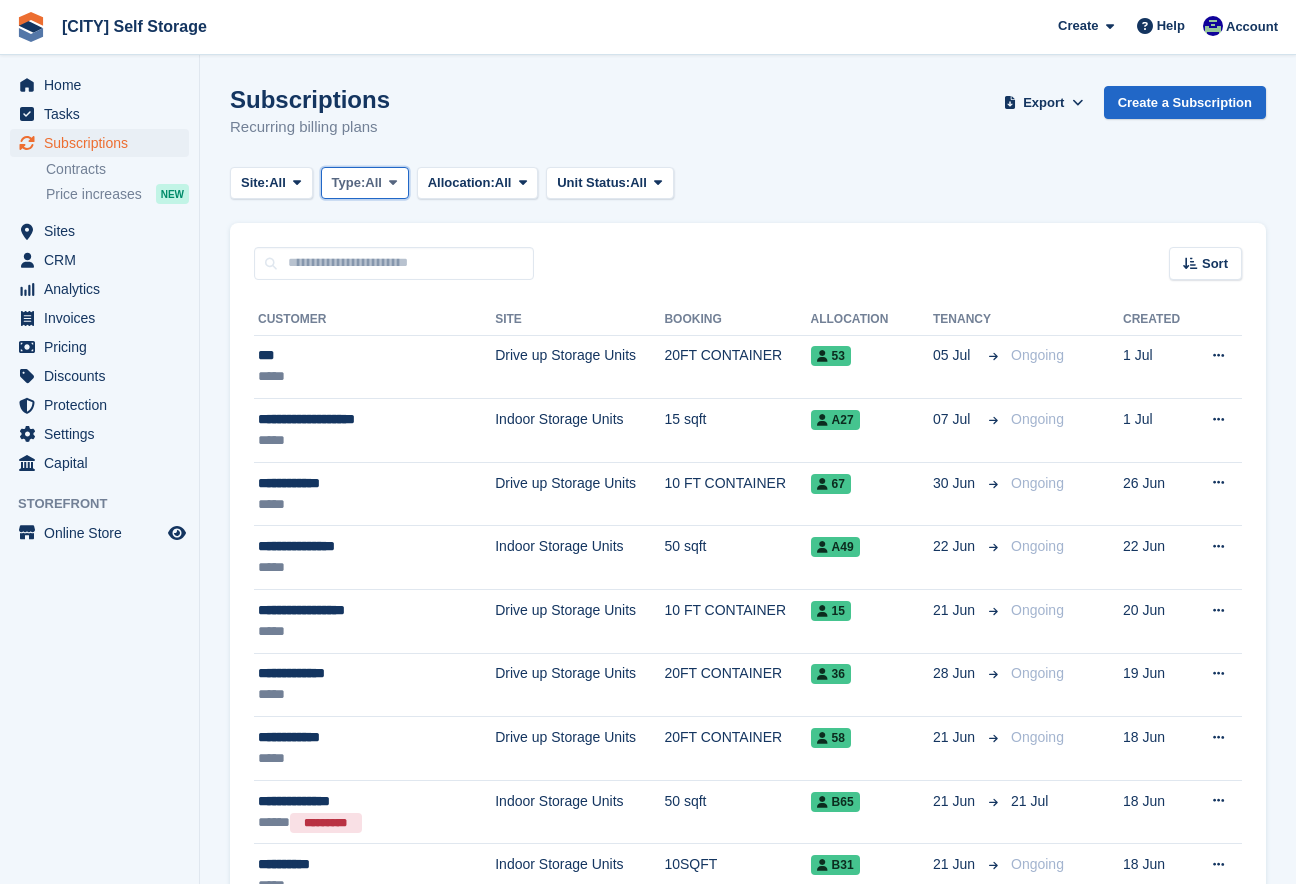 click at bounding box center [393, 183] 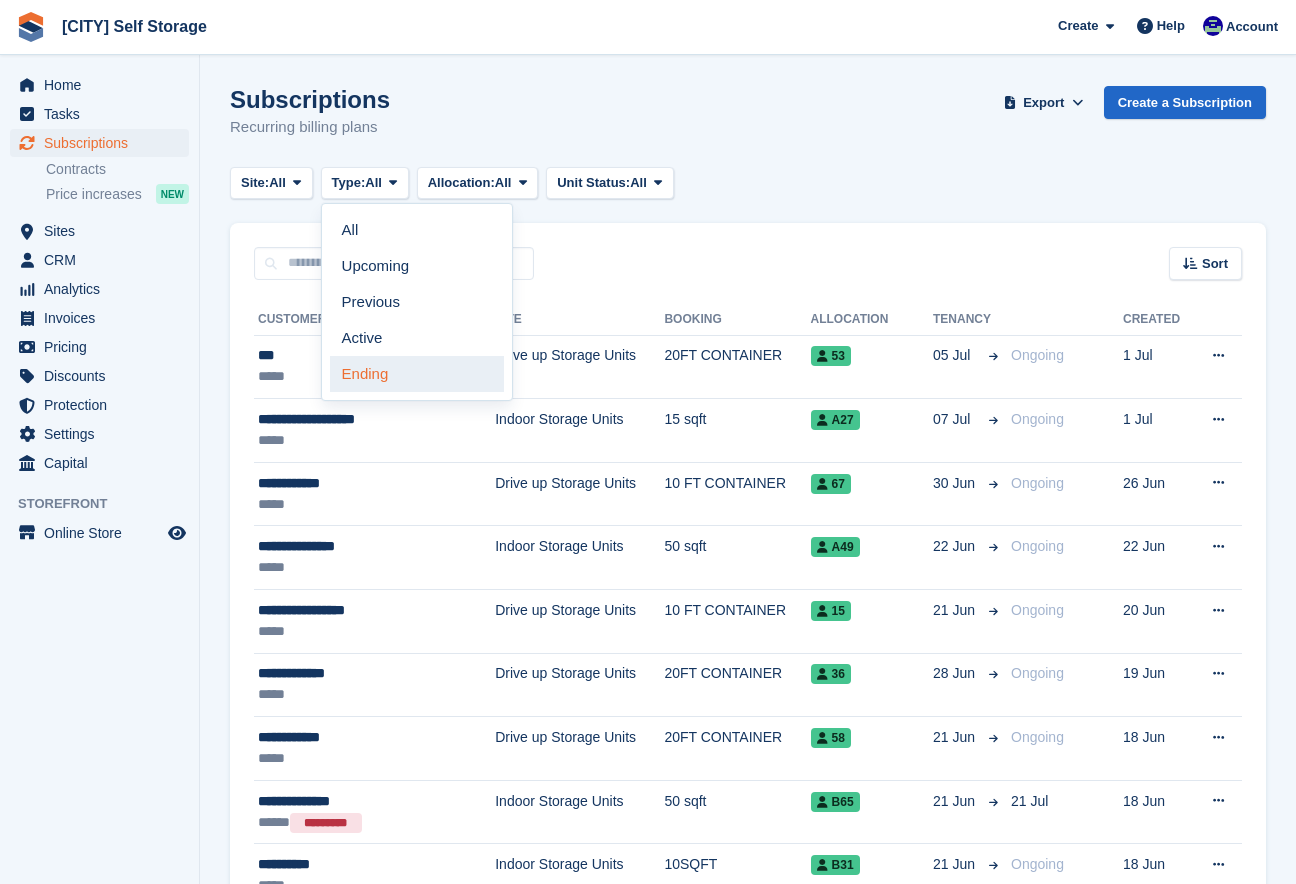 click on "Ending" at bounding box center (417, 374) 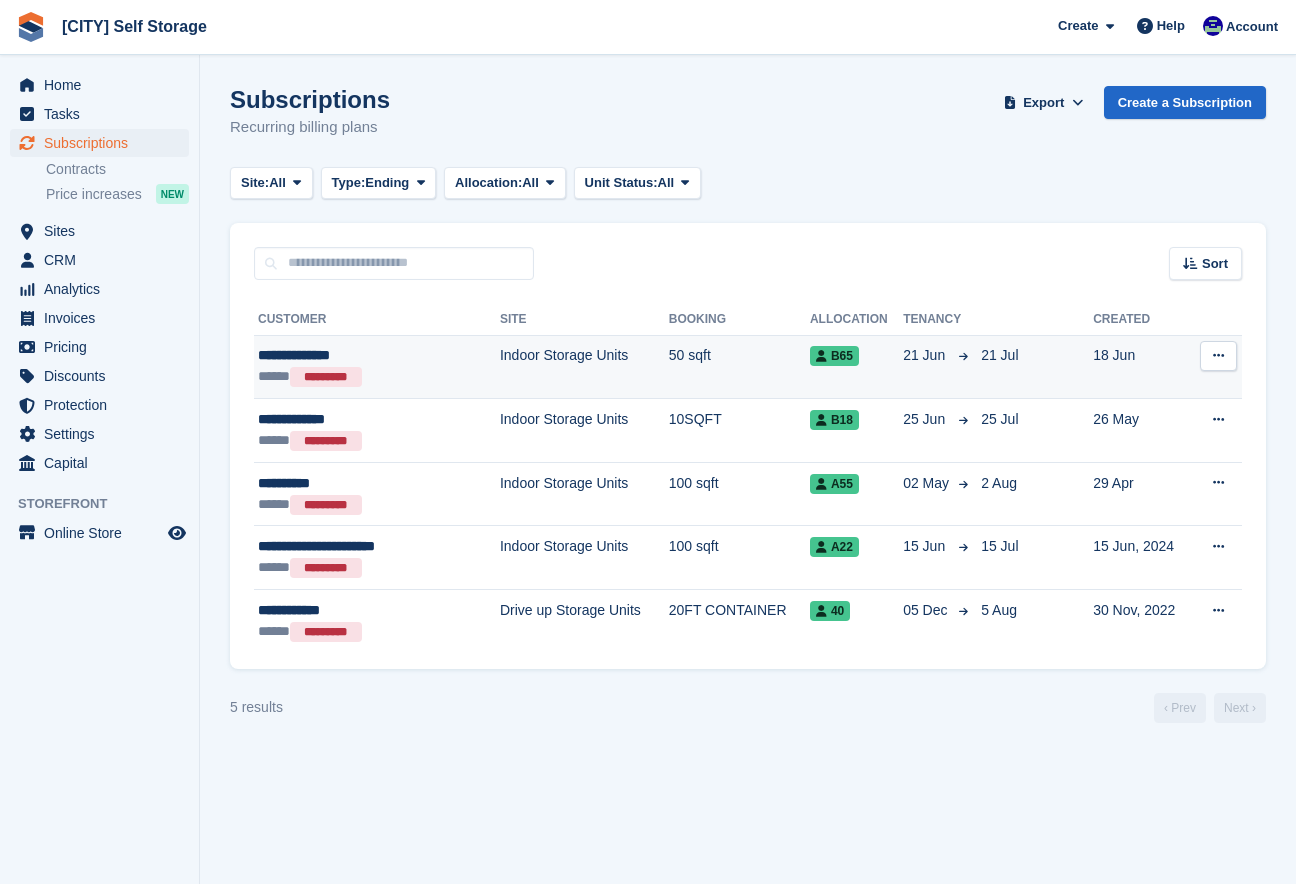 click on "**********" at bounding box center (358, 355) 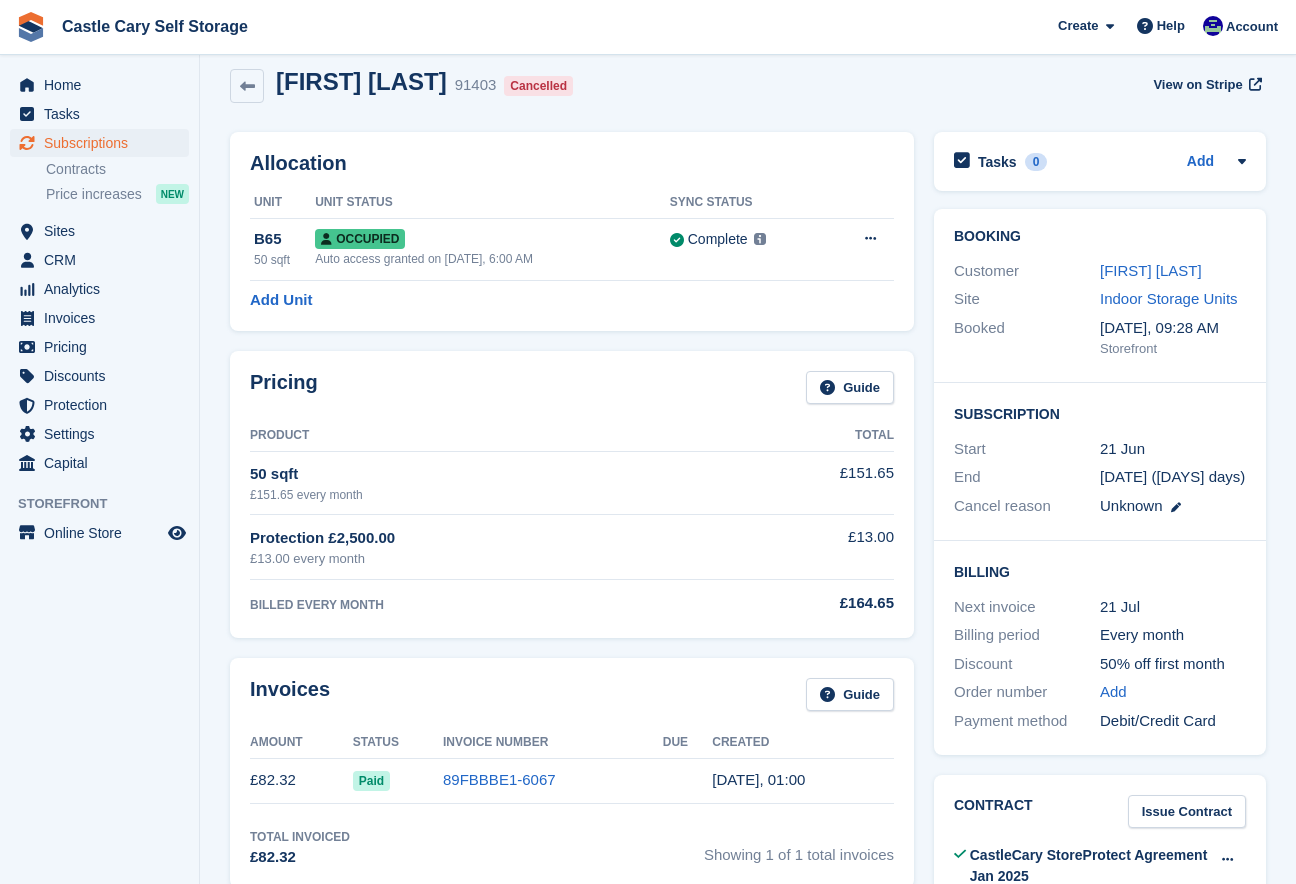scroll, scrollTop: 19, scrollLeft: 0, axis: vertical 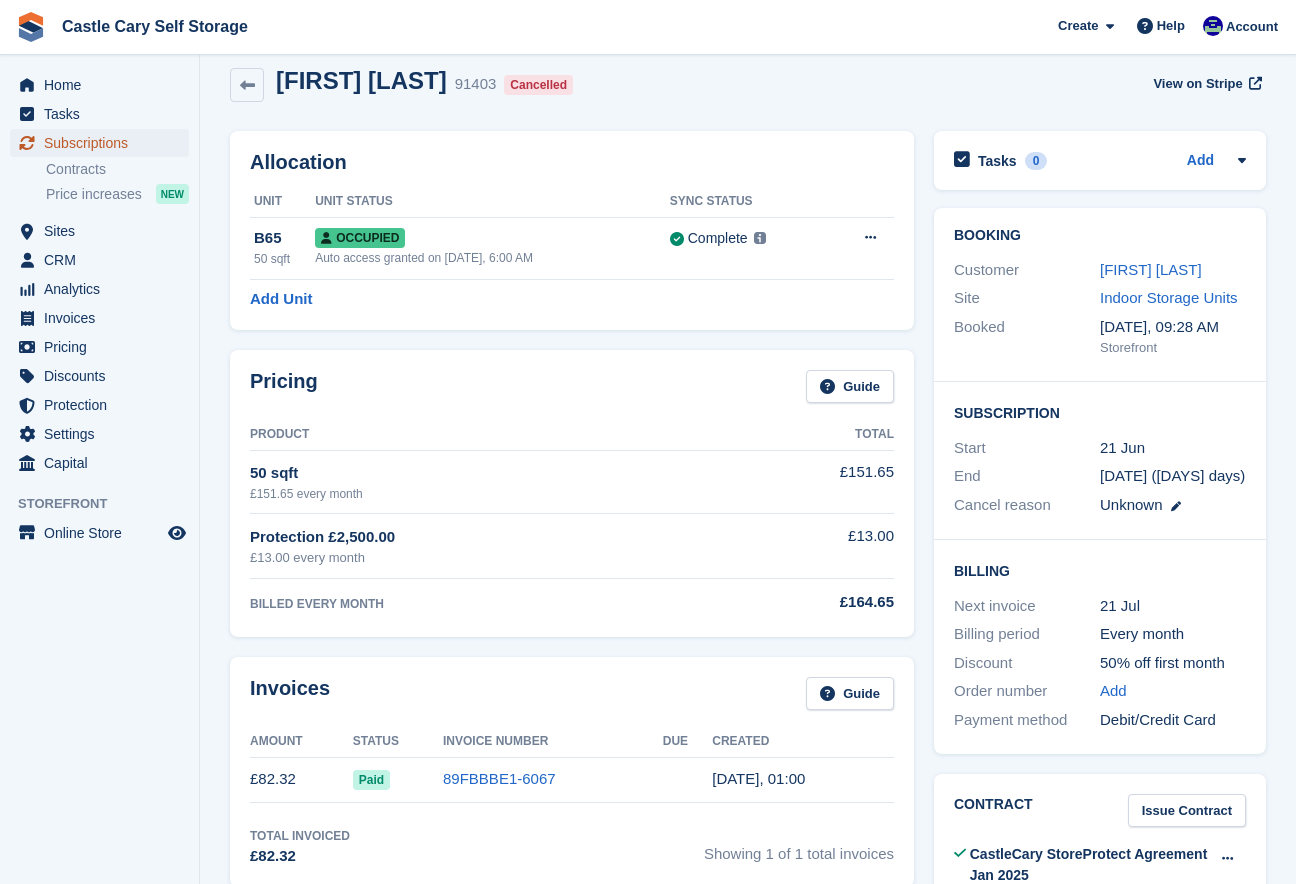 click on "Subscriptions" at bounding box center [104, 143] 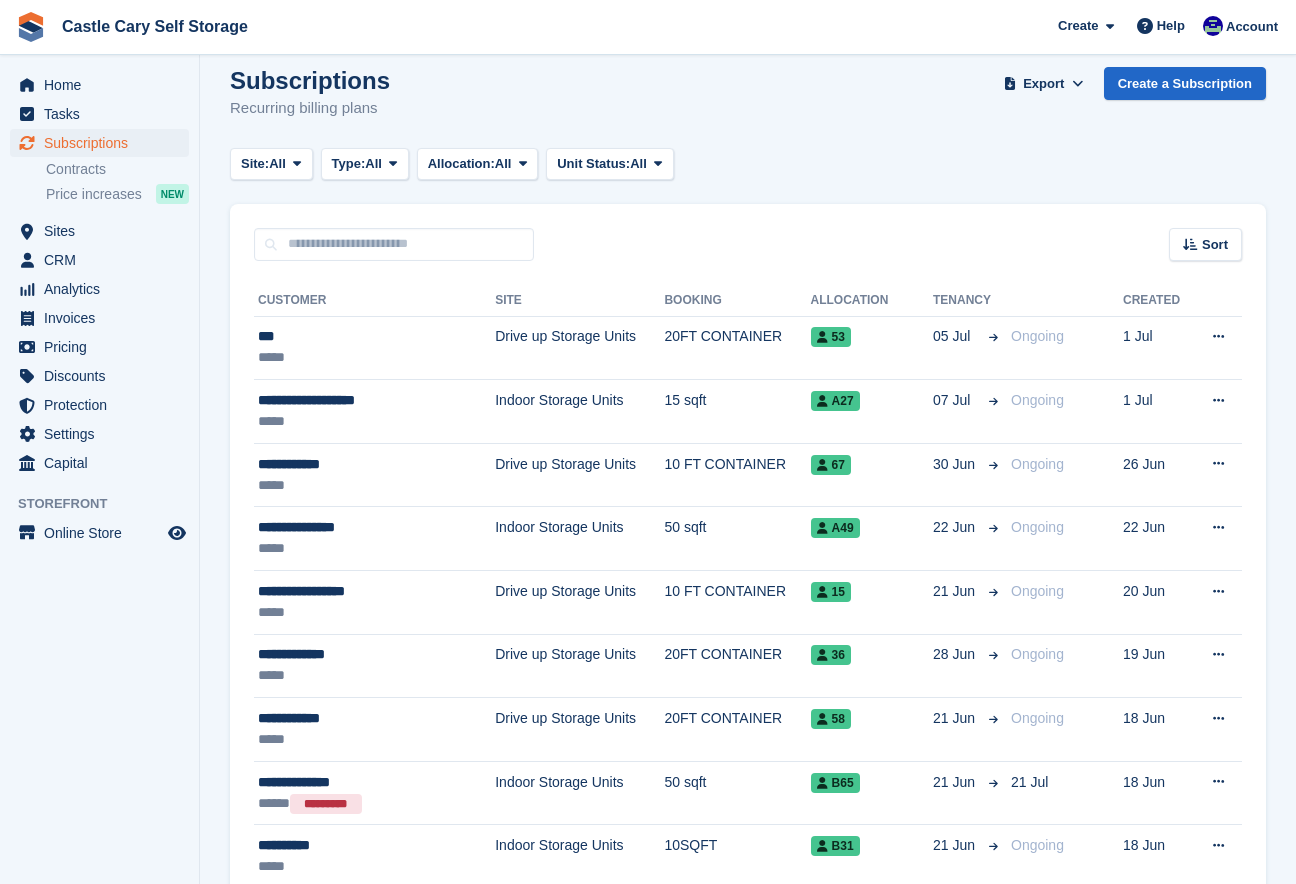 scroll, scrollTop: 0, scrollLeft: 0, axis: both 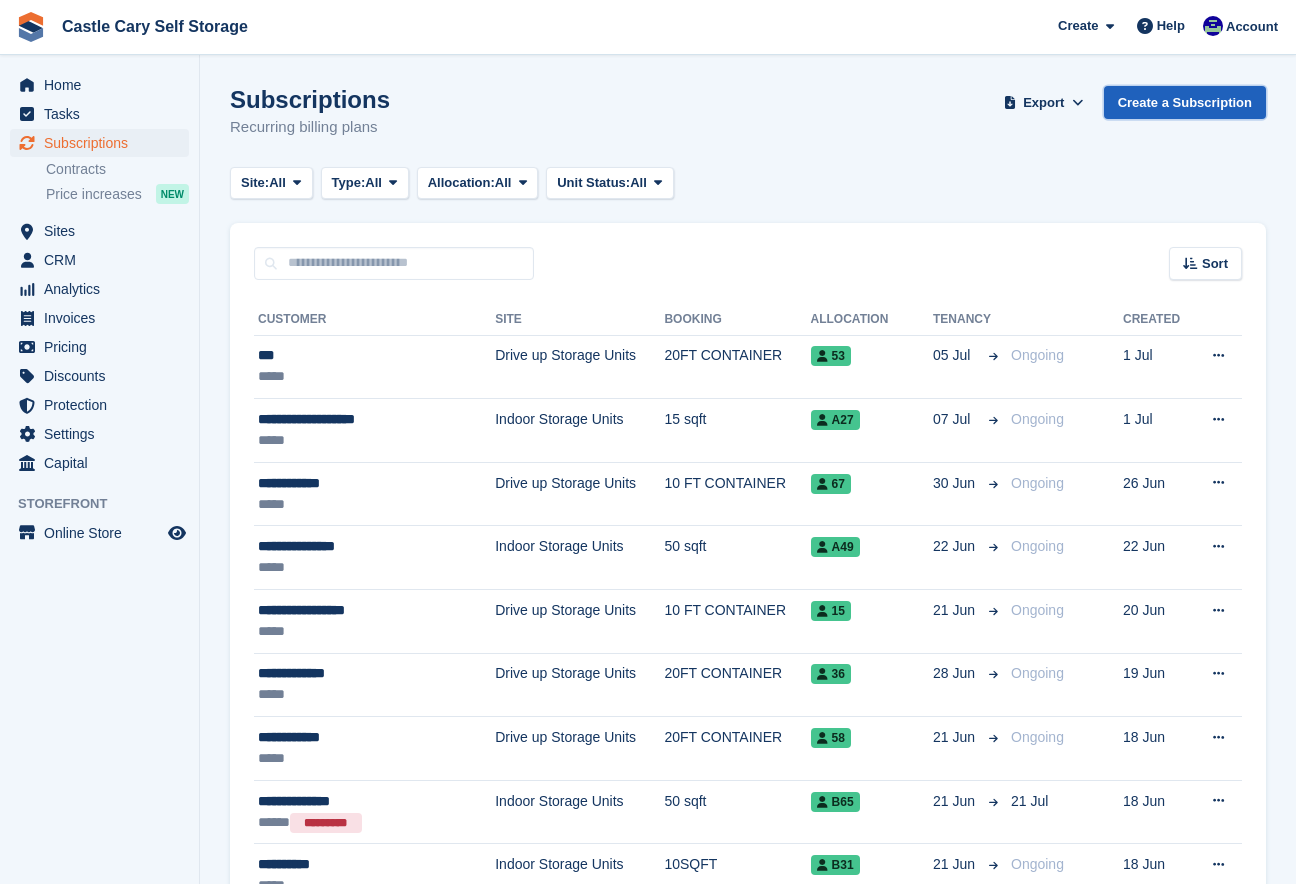 click on "Create a Subscription" at bounding box center [1185, 102] 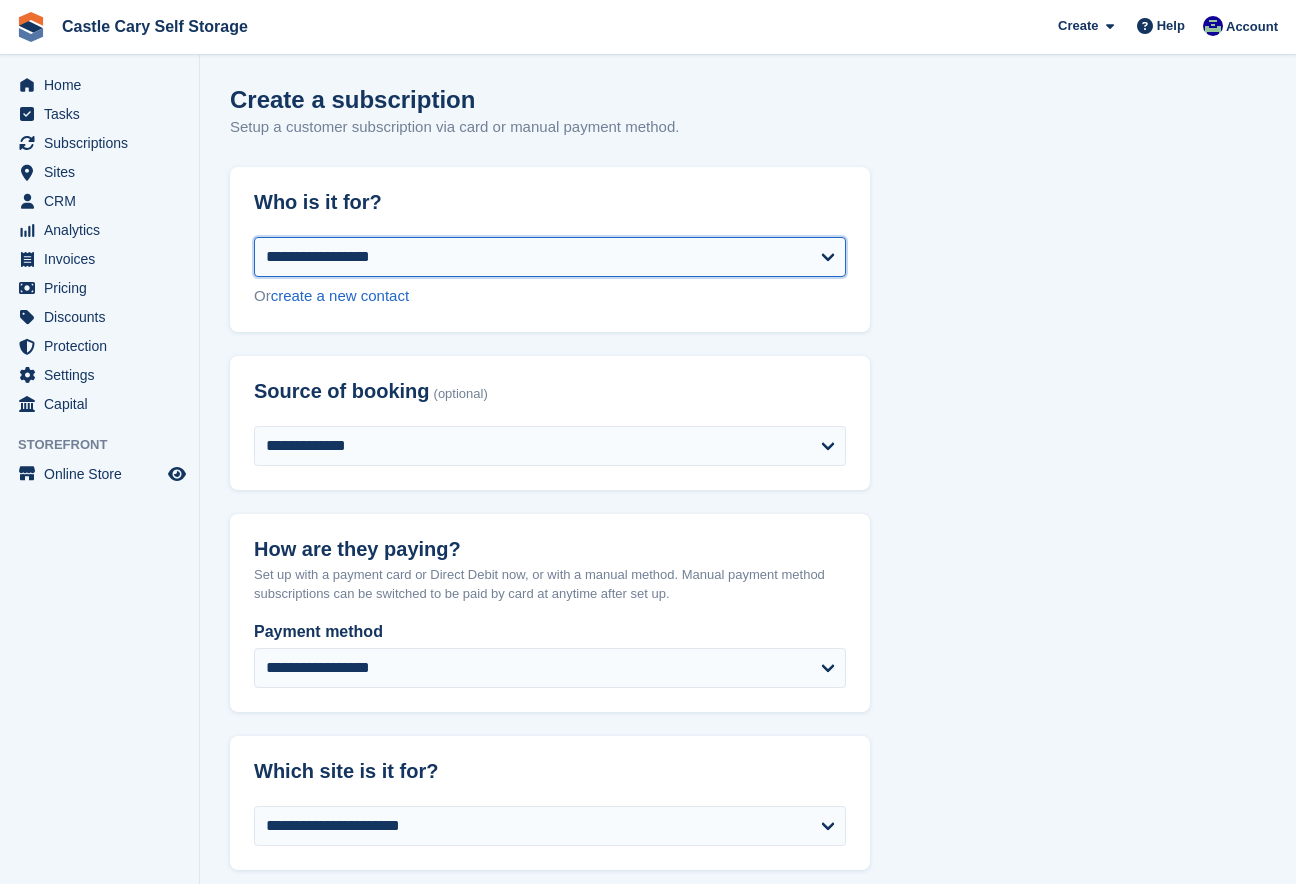 click on "**********" at bounding box center (550, 257) 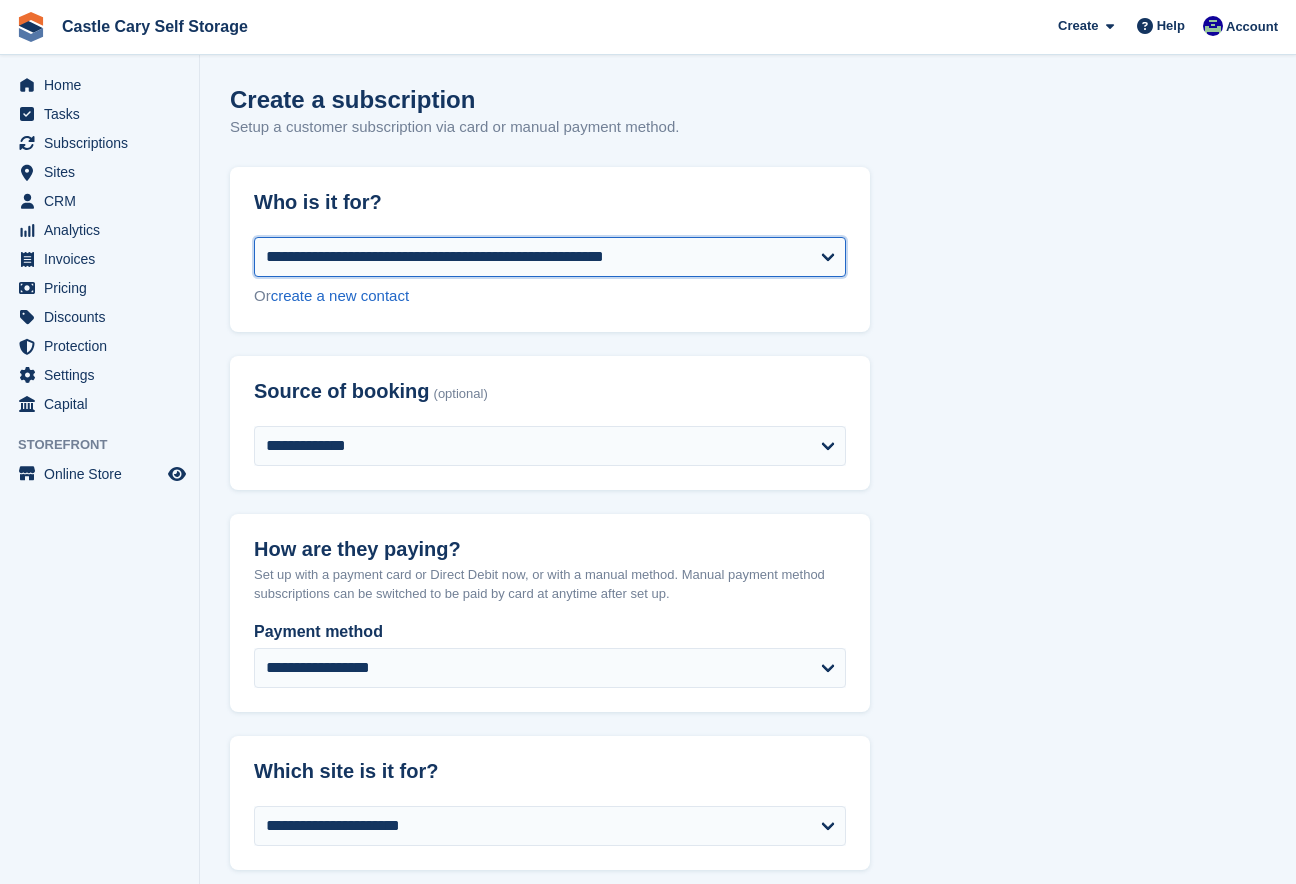 select on "**********" 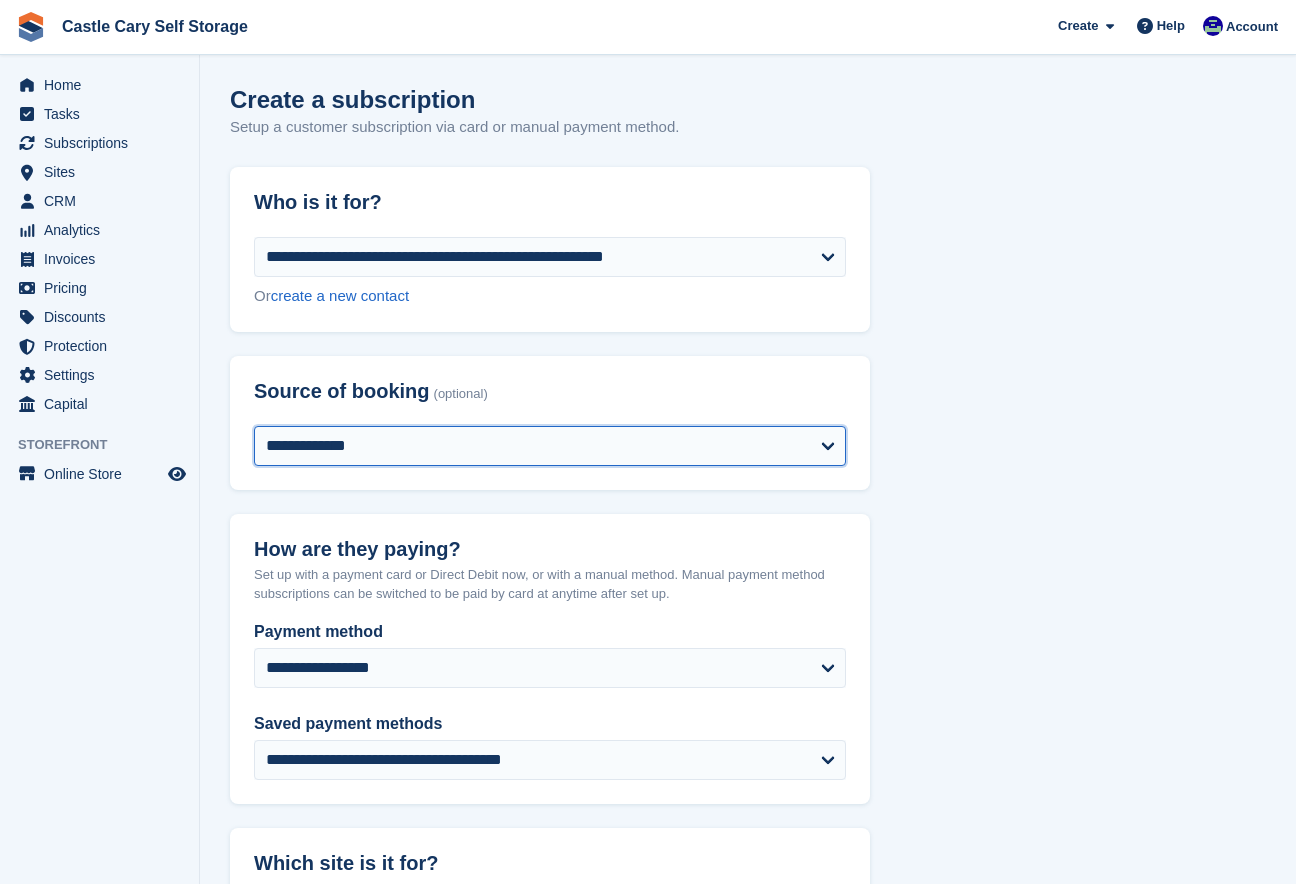 click on "**********" at bounding box center [550, 446] 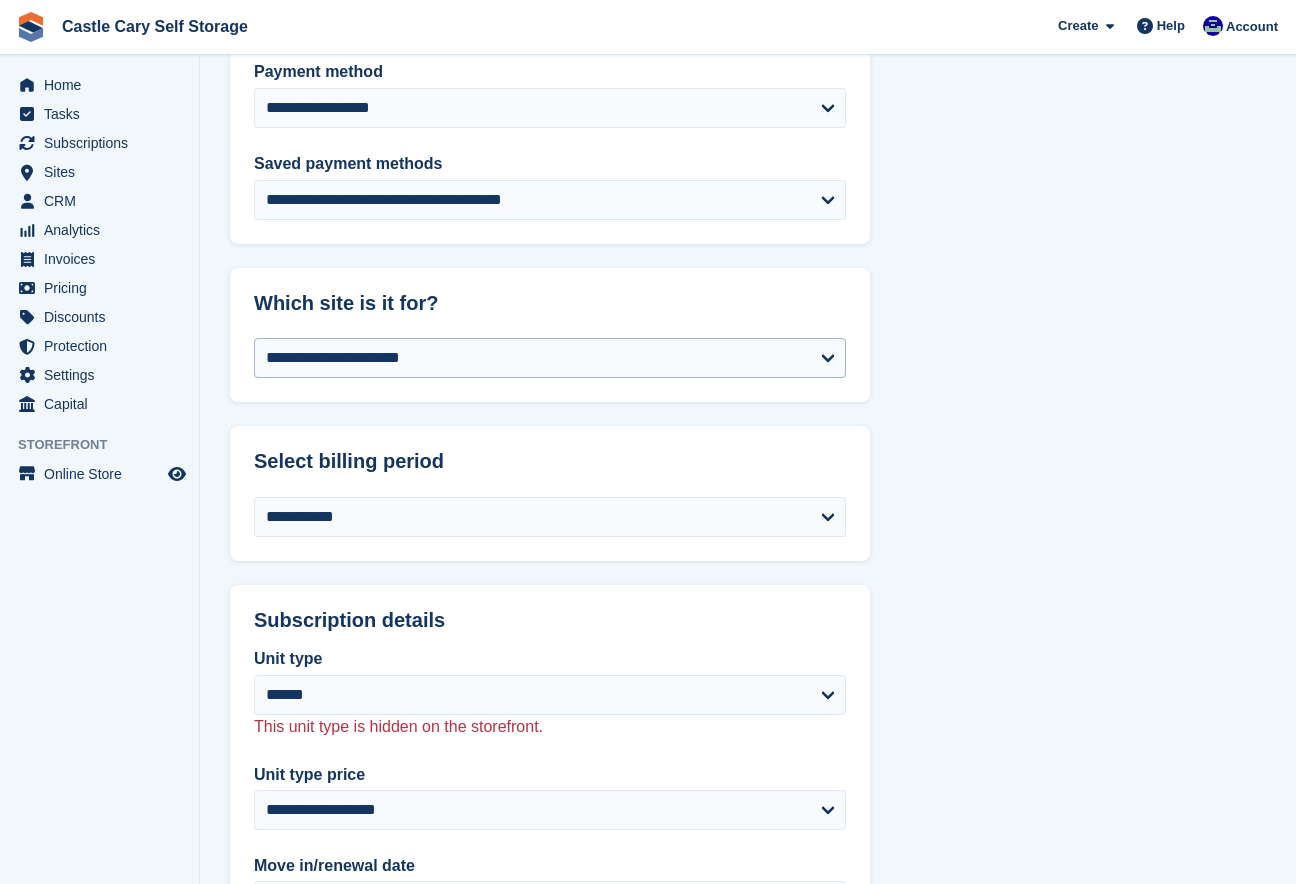 scroll, scrollTop: 562, scrollLeft: 0, axis: vertical 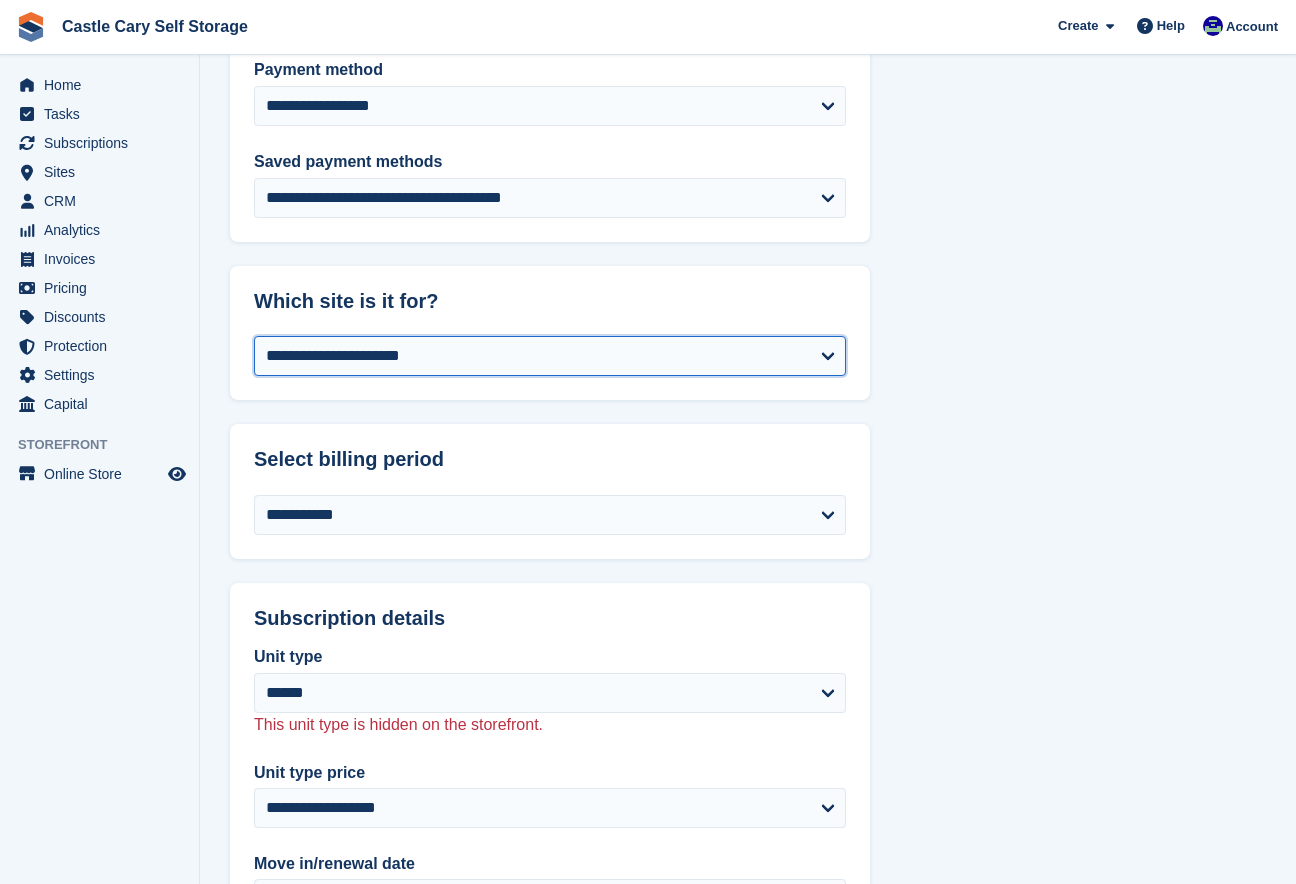 click on "**********" at bounding box center [550, 356] 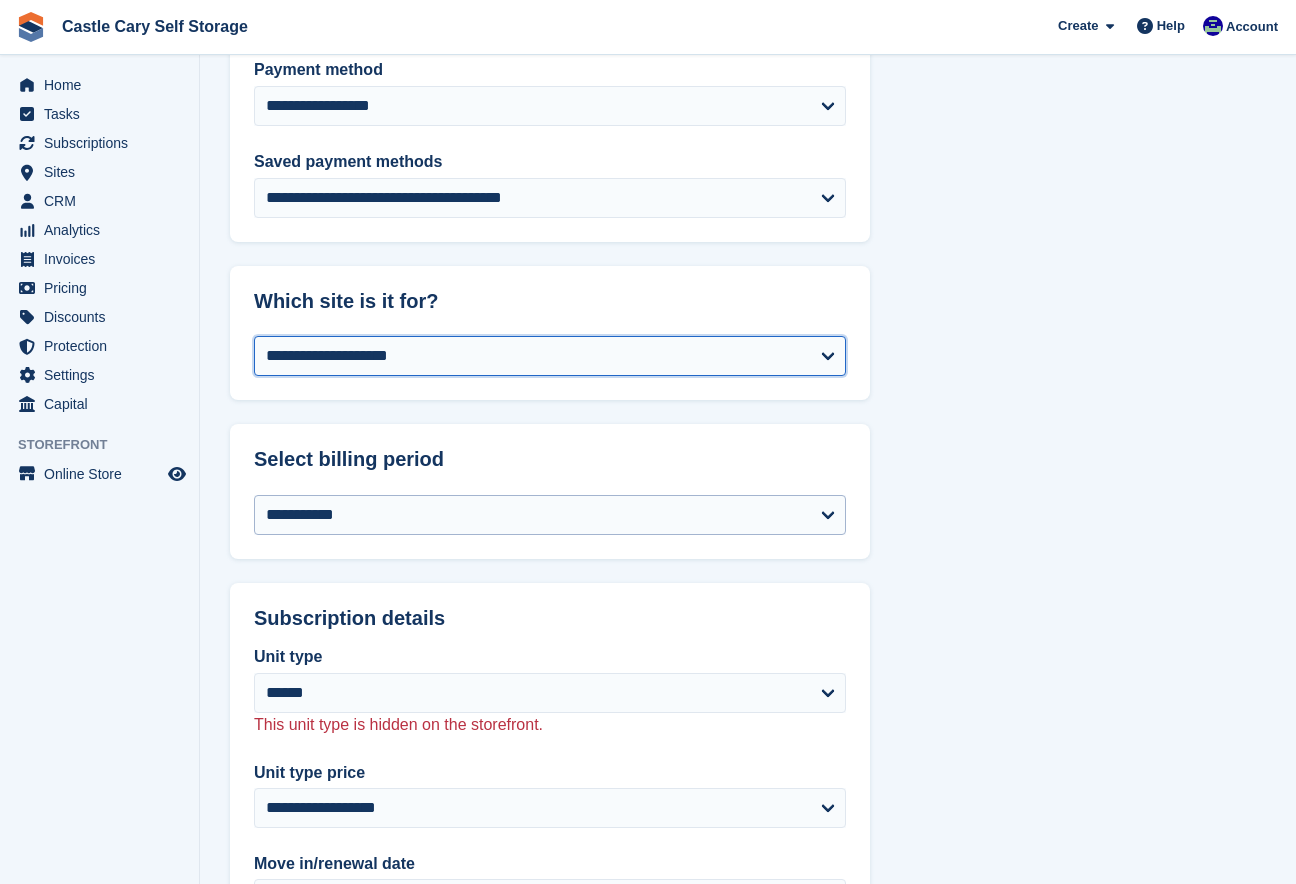 select on "******" 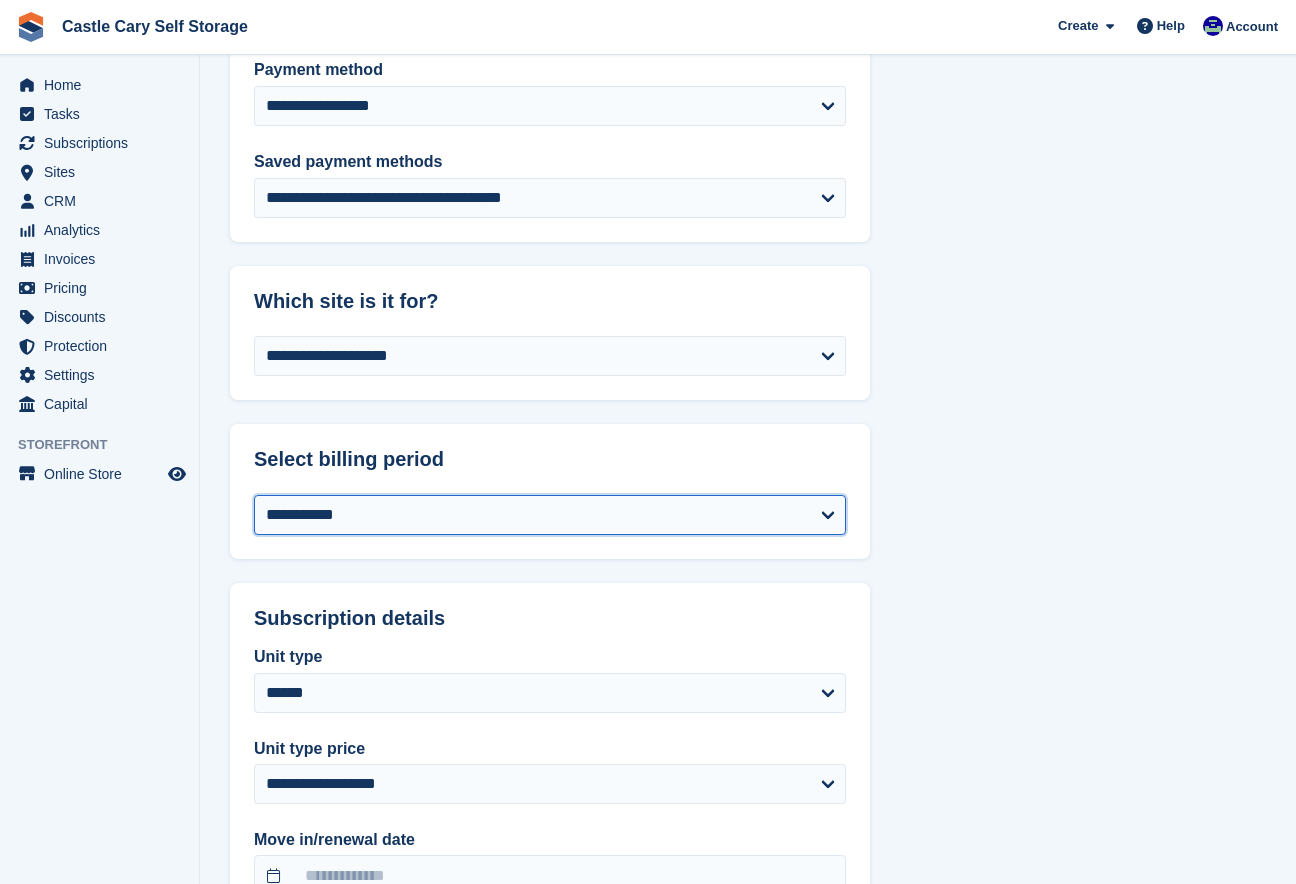 click on "**********" at bounding box center (550, 515) 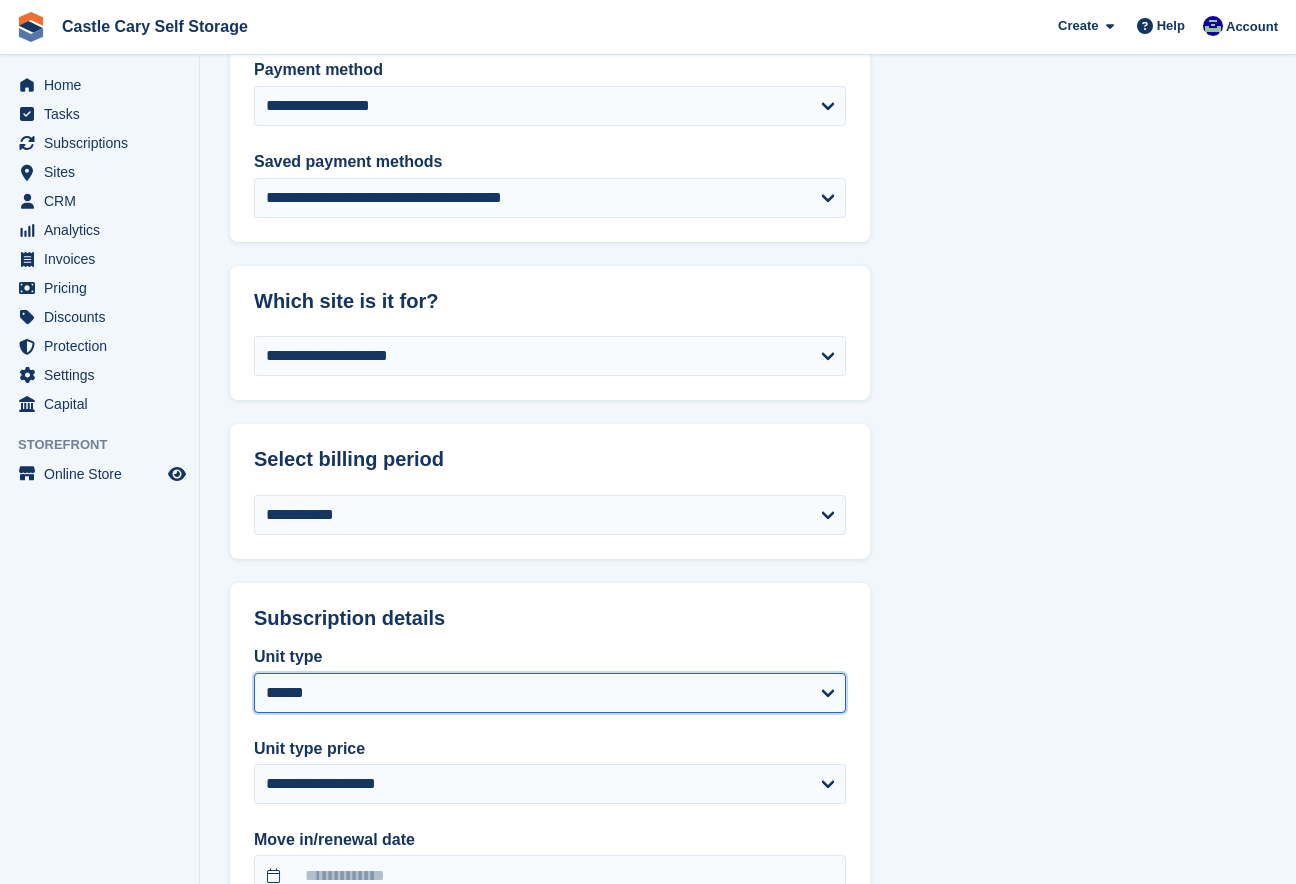 click on "******
*******
*******
*******
*******
*******
********
*********
********
*********
***" at bounding box center [550, 693] 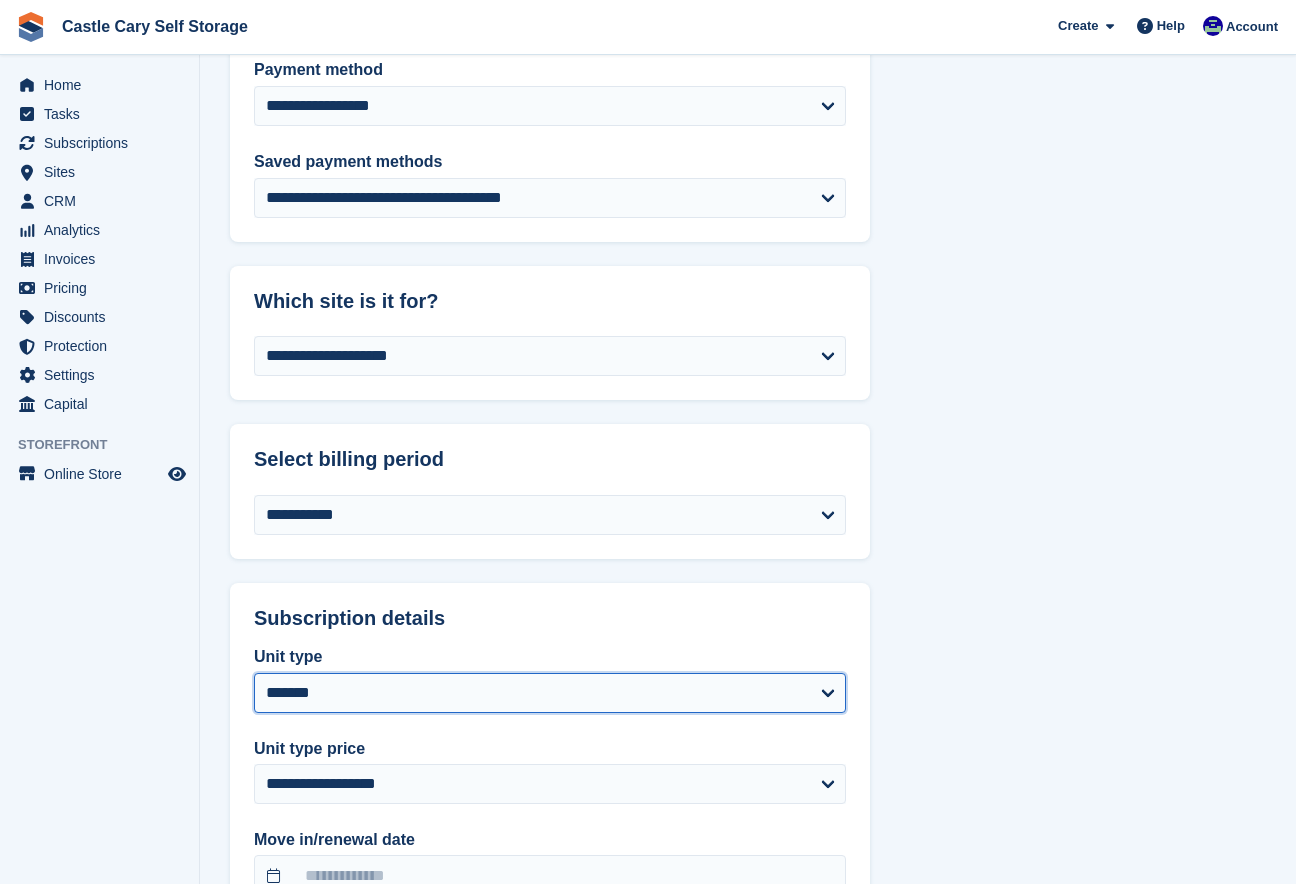 select on "******" 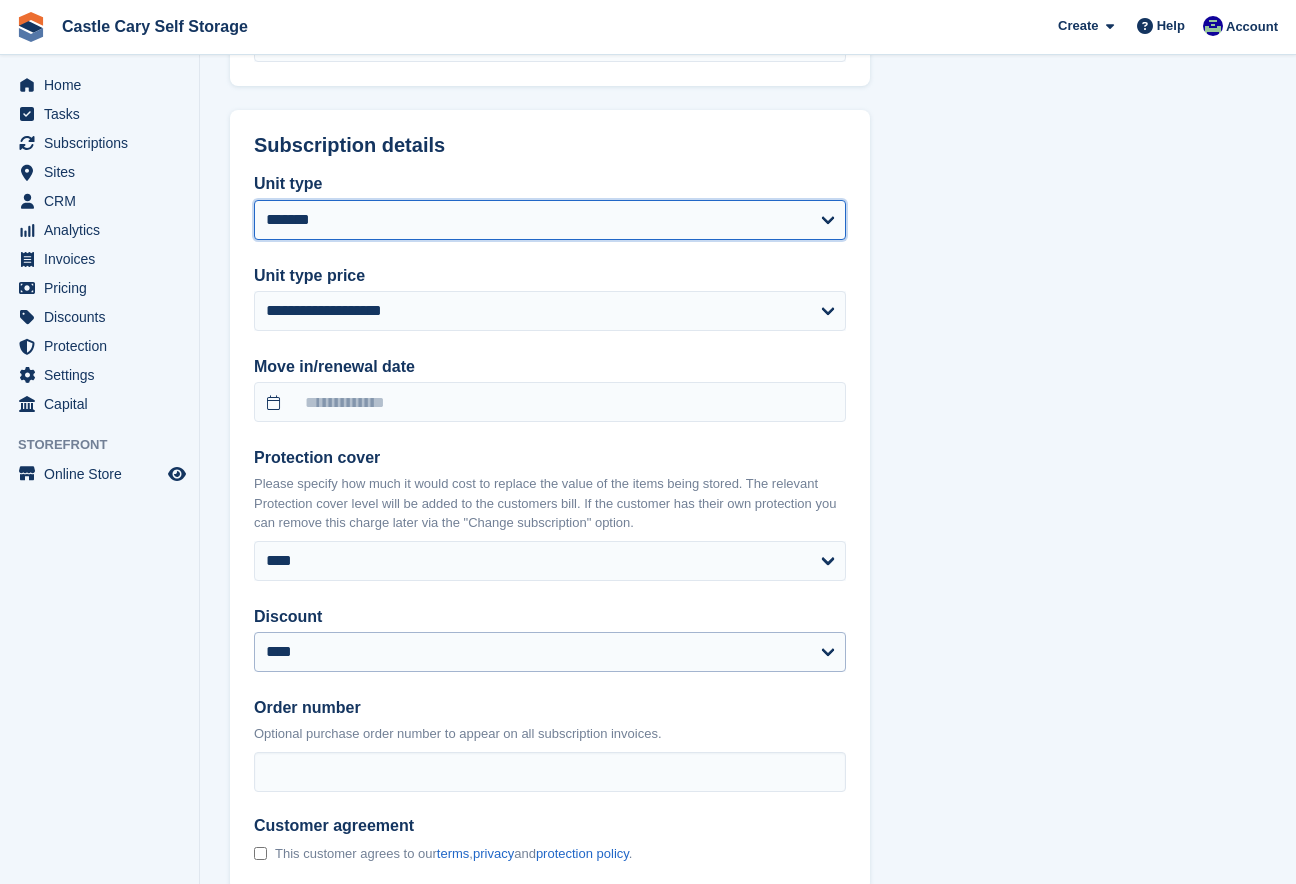 scroll, scrollTop: 1036, scrollLeft: 0, axis: vertical 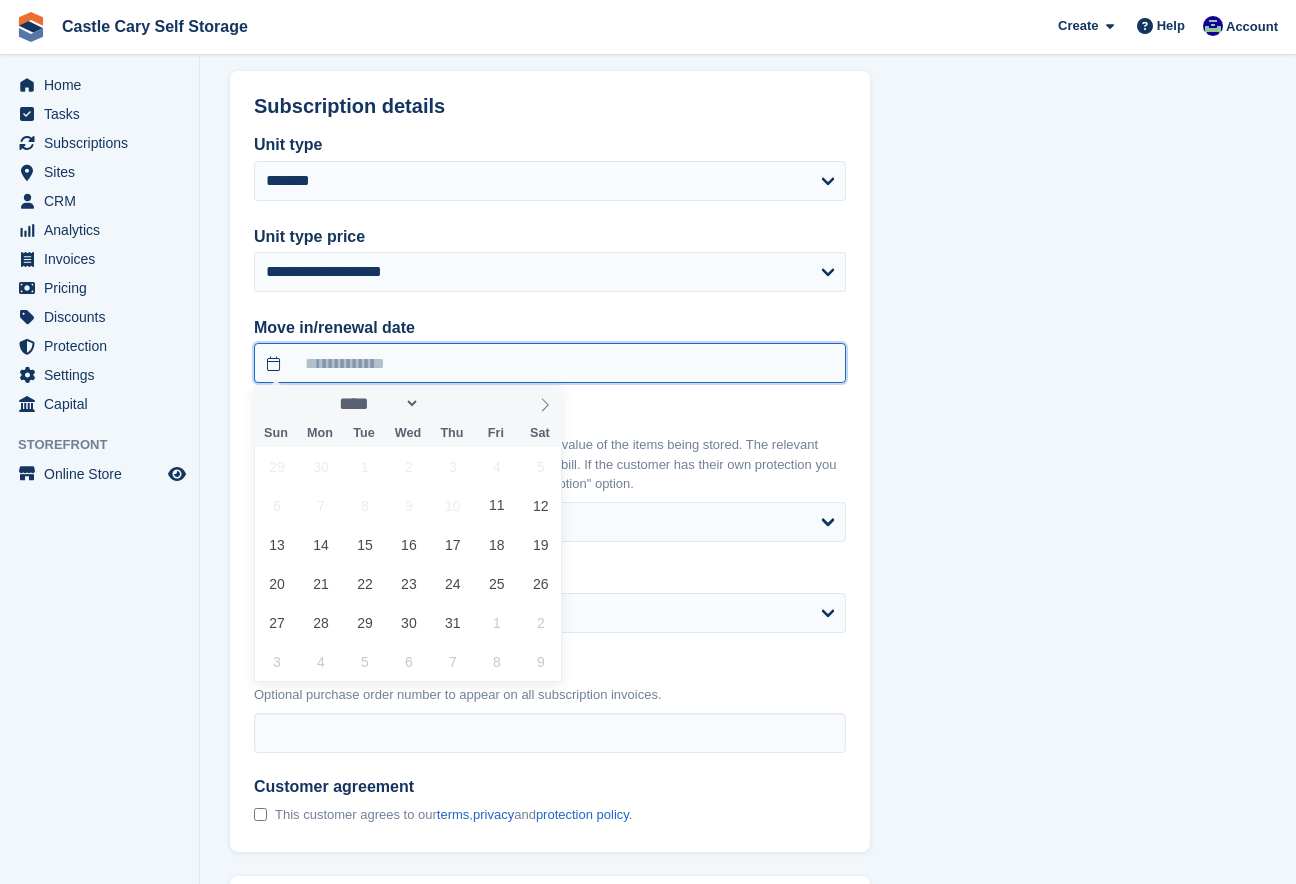 click at bounding box center (550, 363) 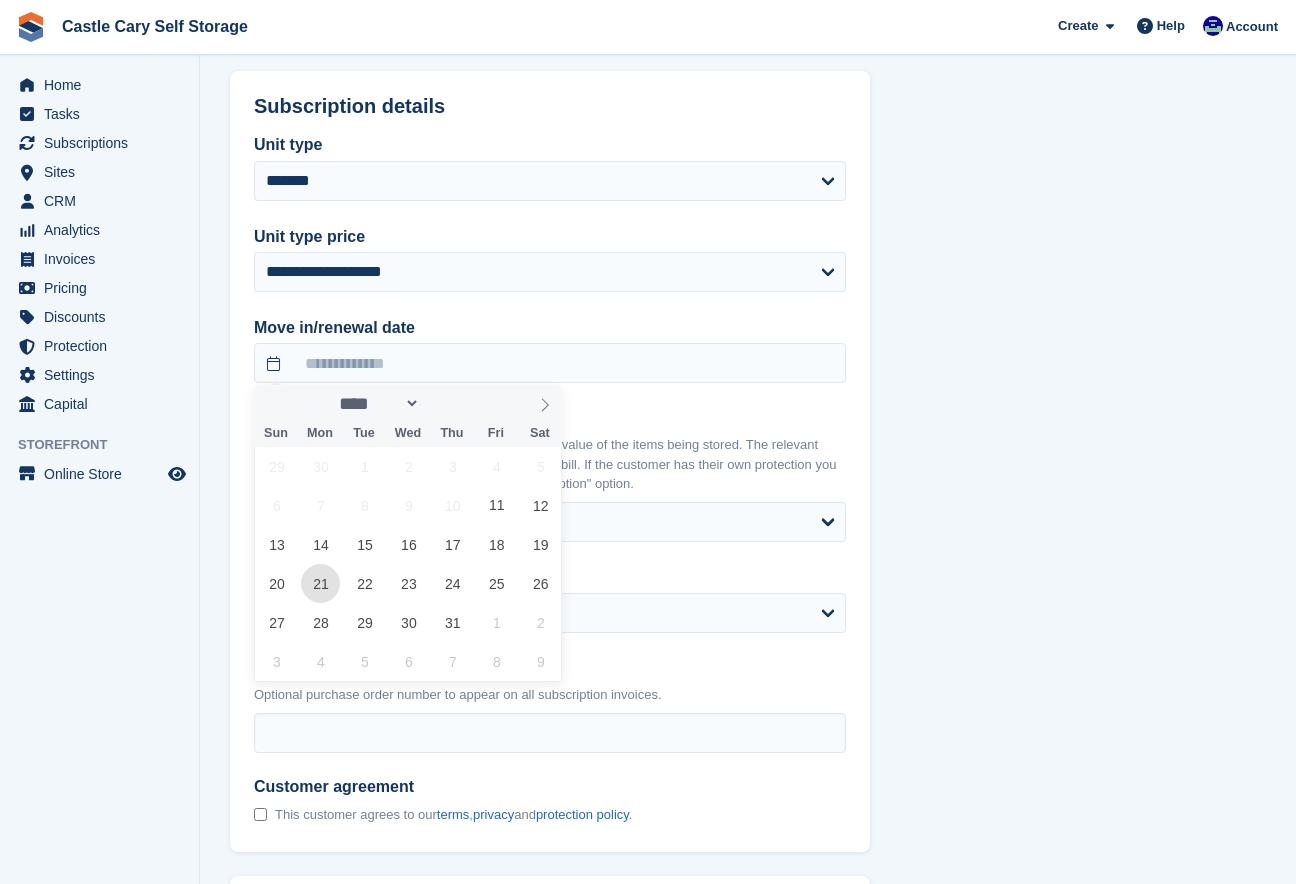 click on "21" at bounding box center (320, 583) 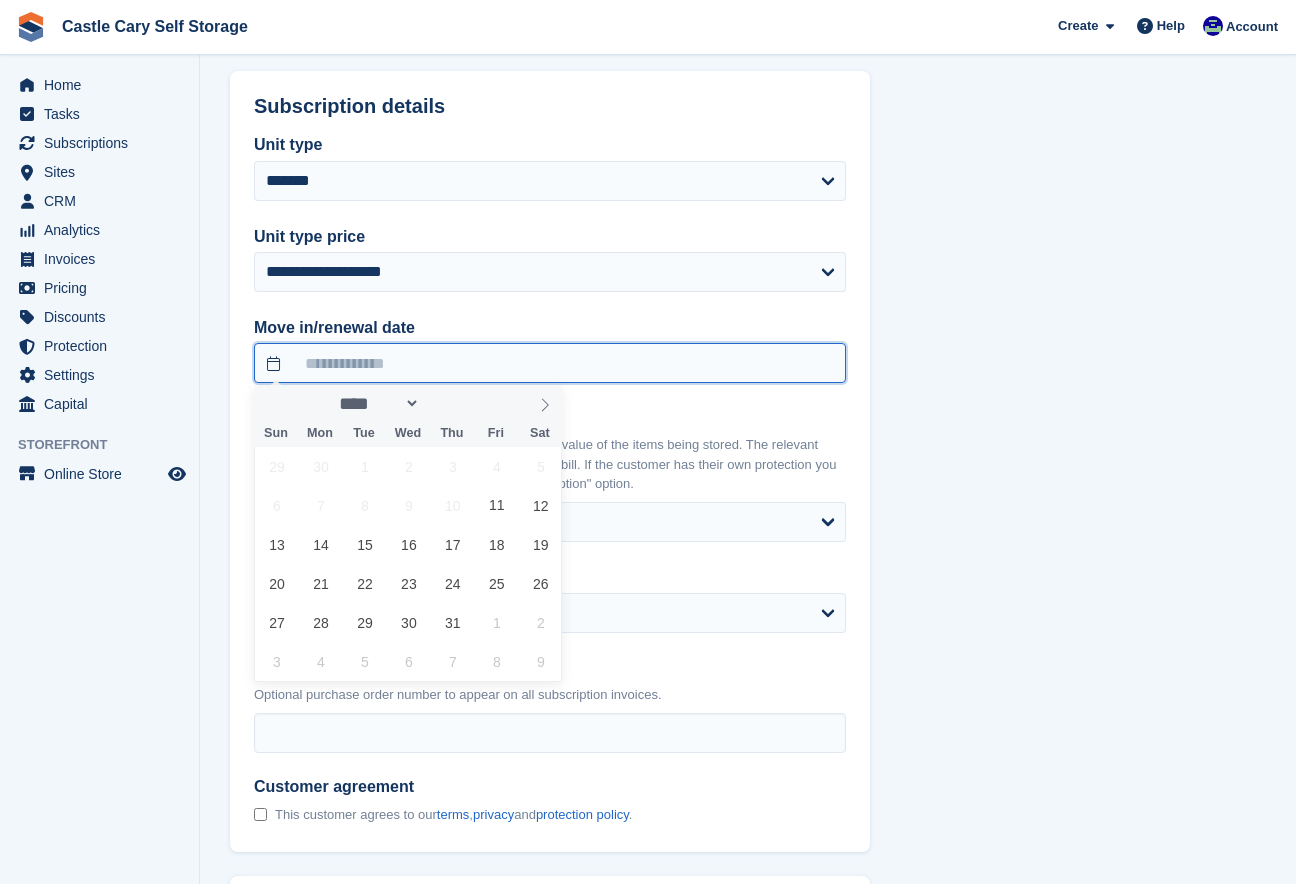 type on "**********" 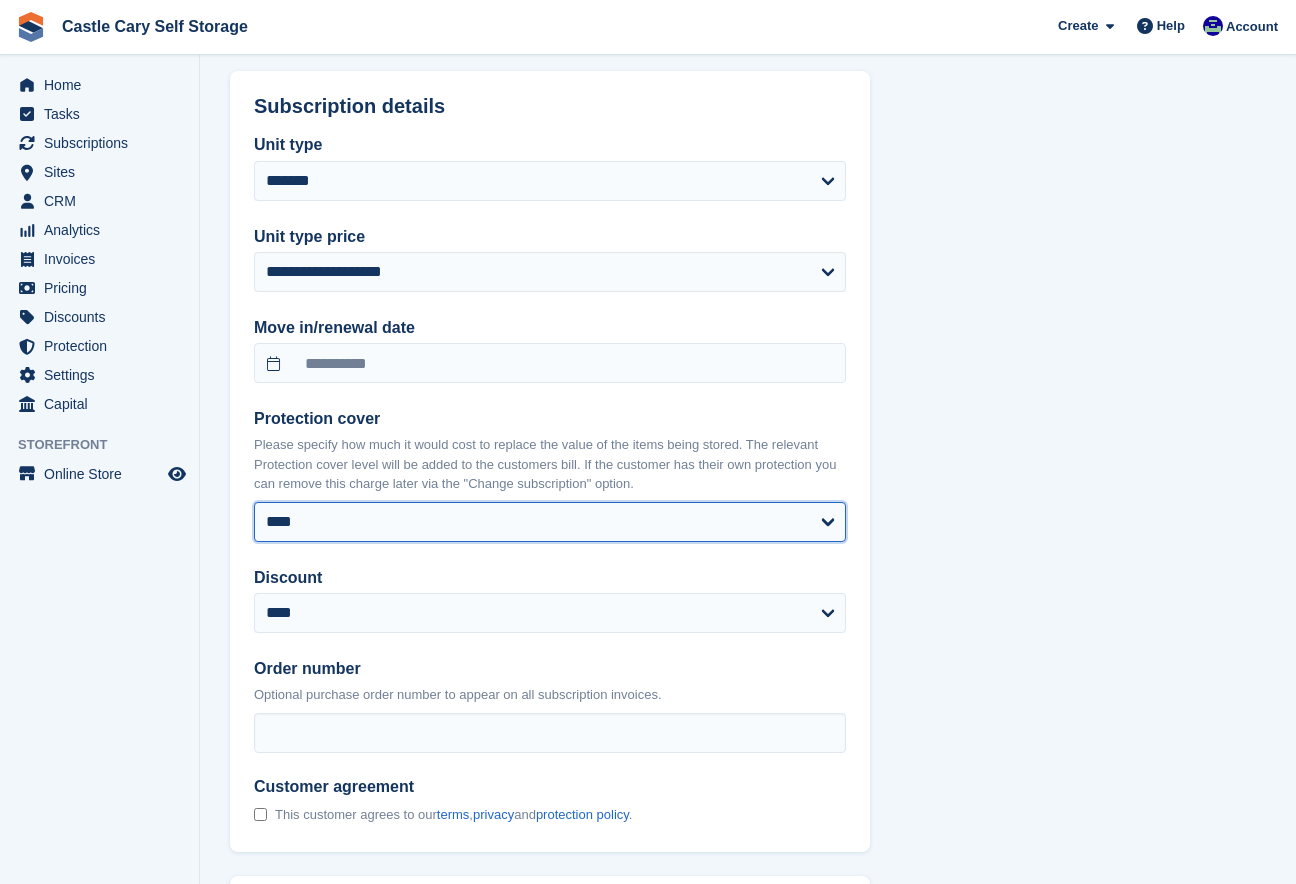 click on "****
******
******
*******
*******
*******" at bounding box center [550, 522] 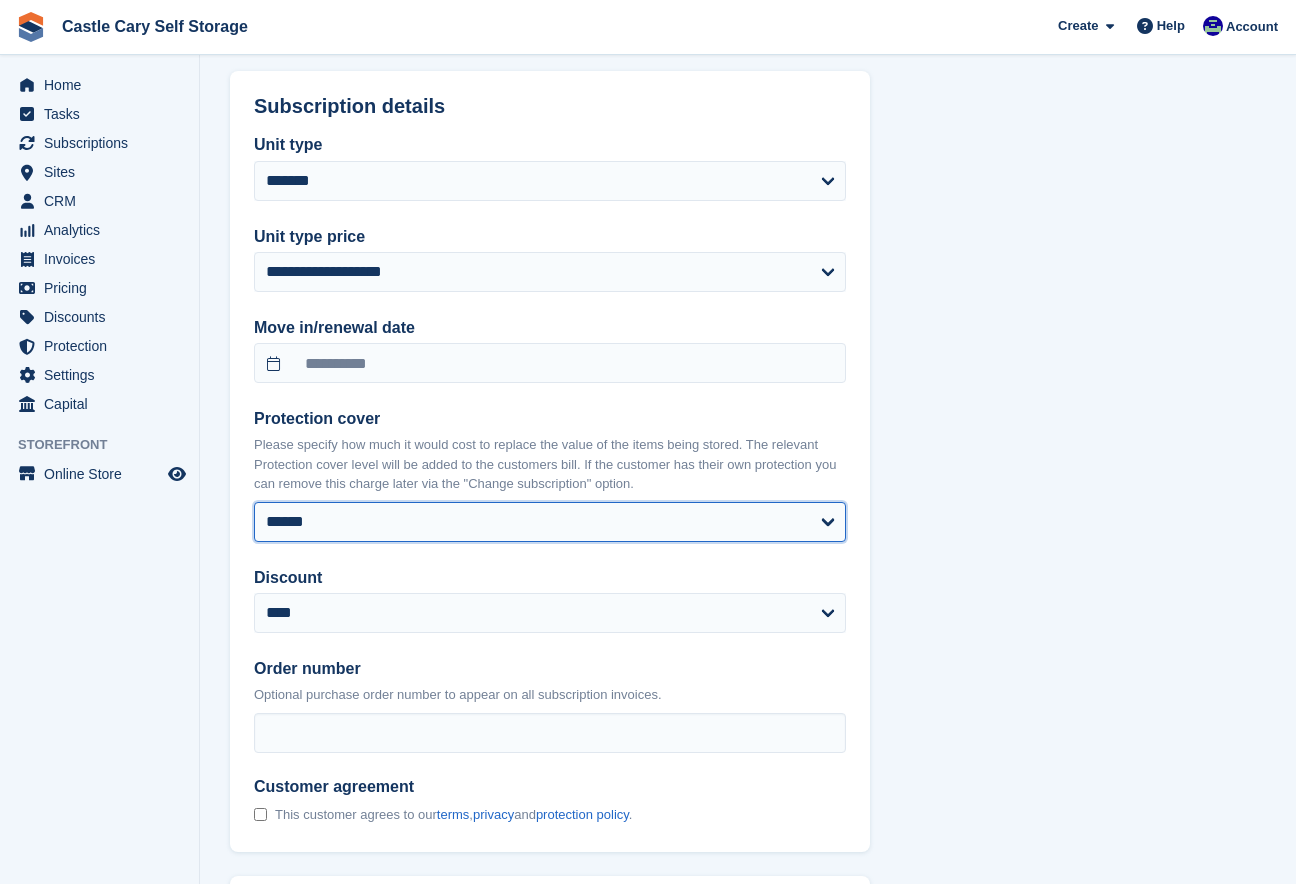 select on "******" 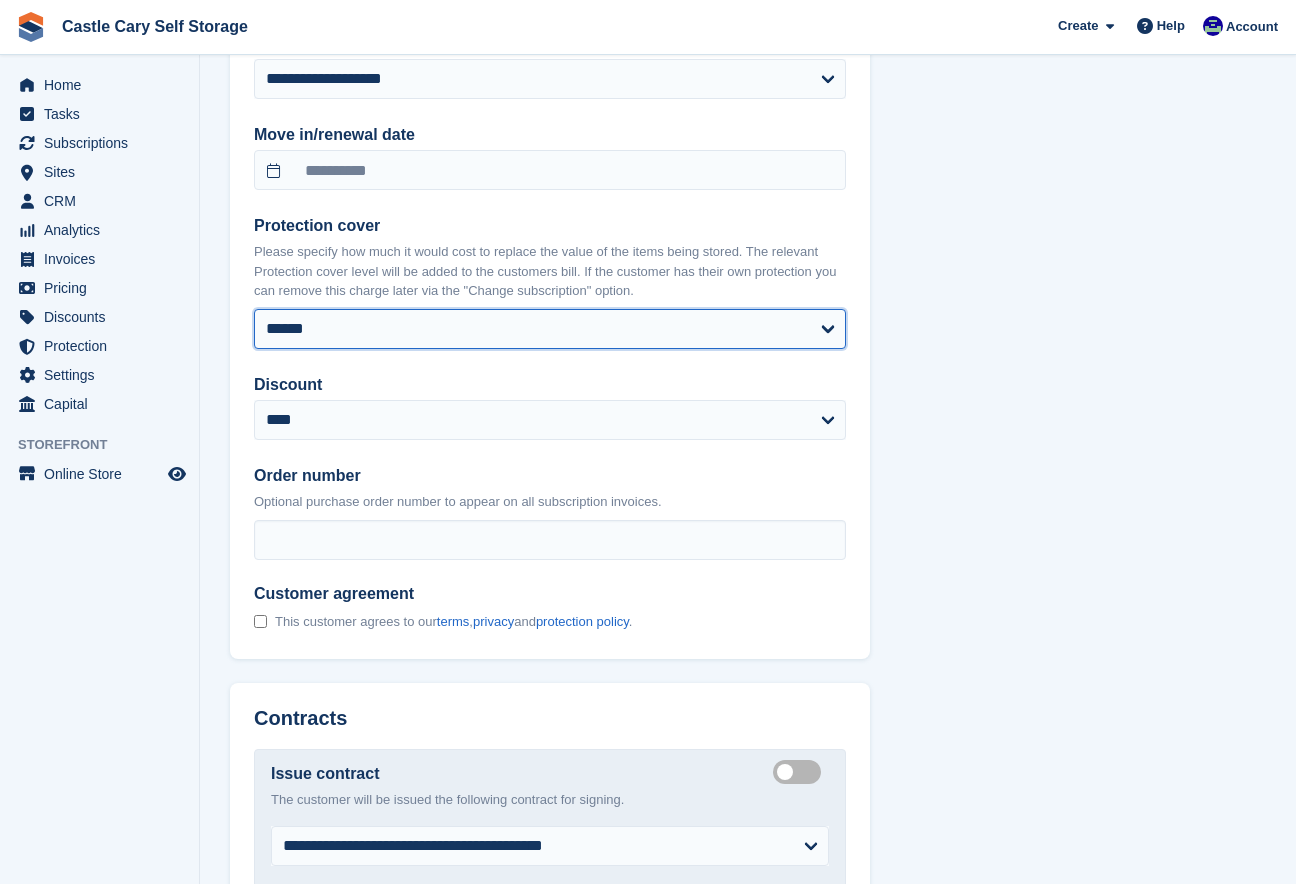 scroll, scrollTop: 1274, scrollLeft: 0, axis: vertical 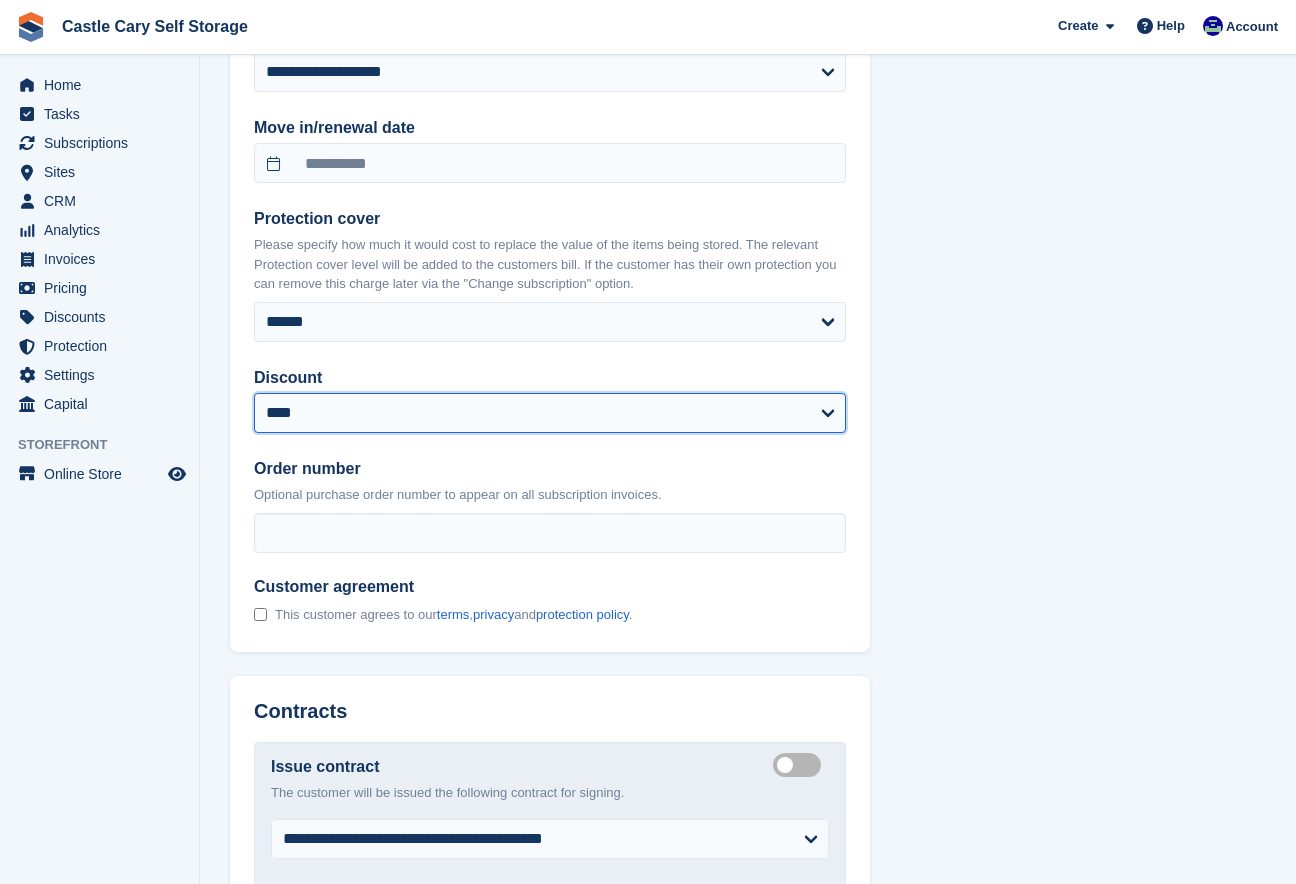 click on "**********" at bounding box center [550, 413] 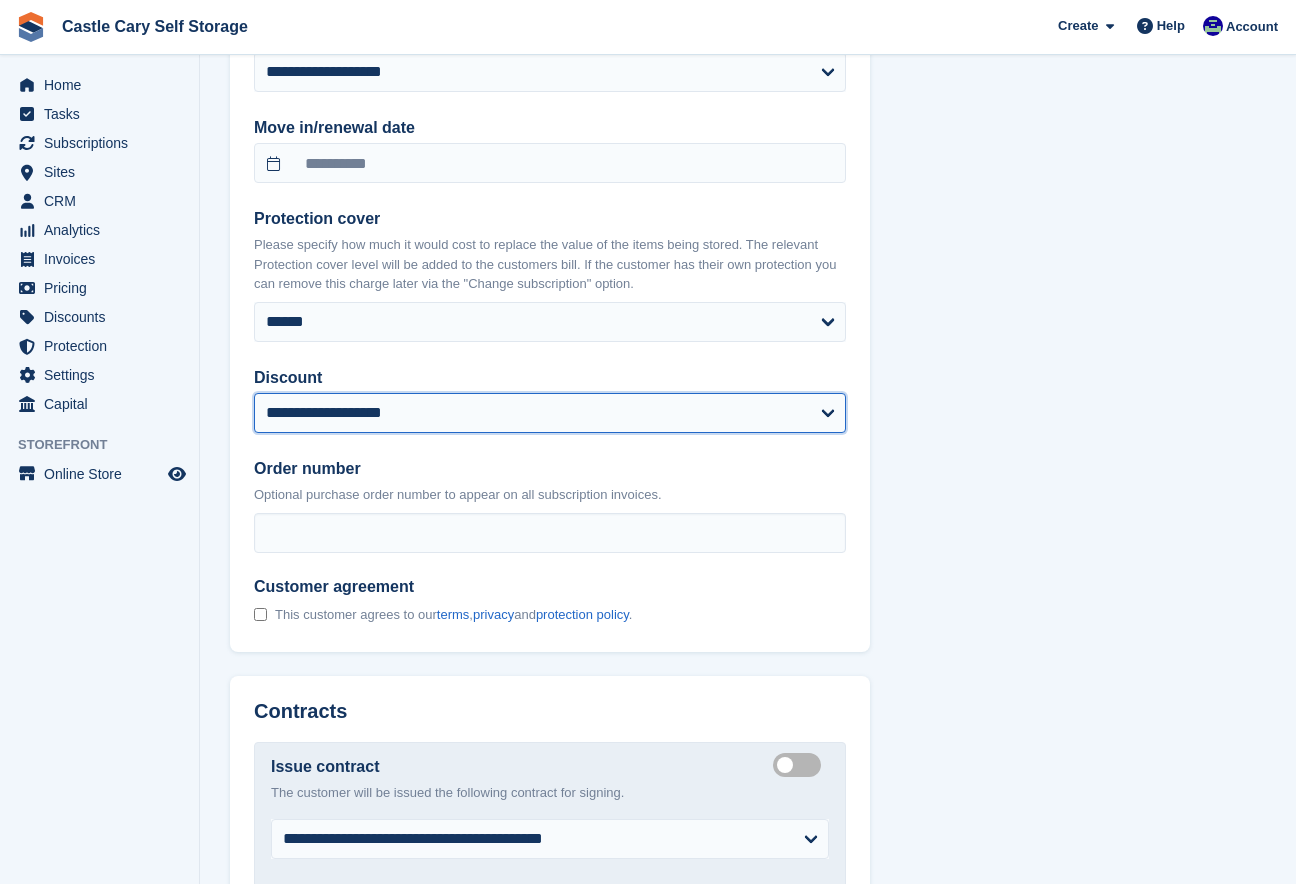 select on "******" 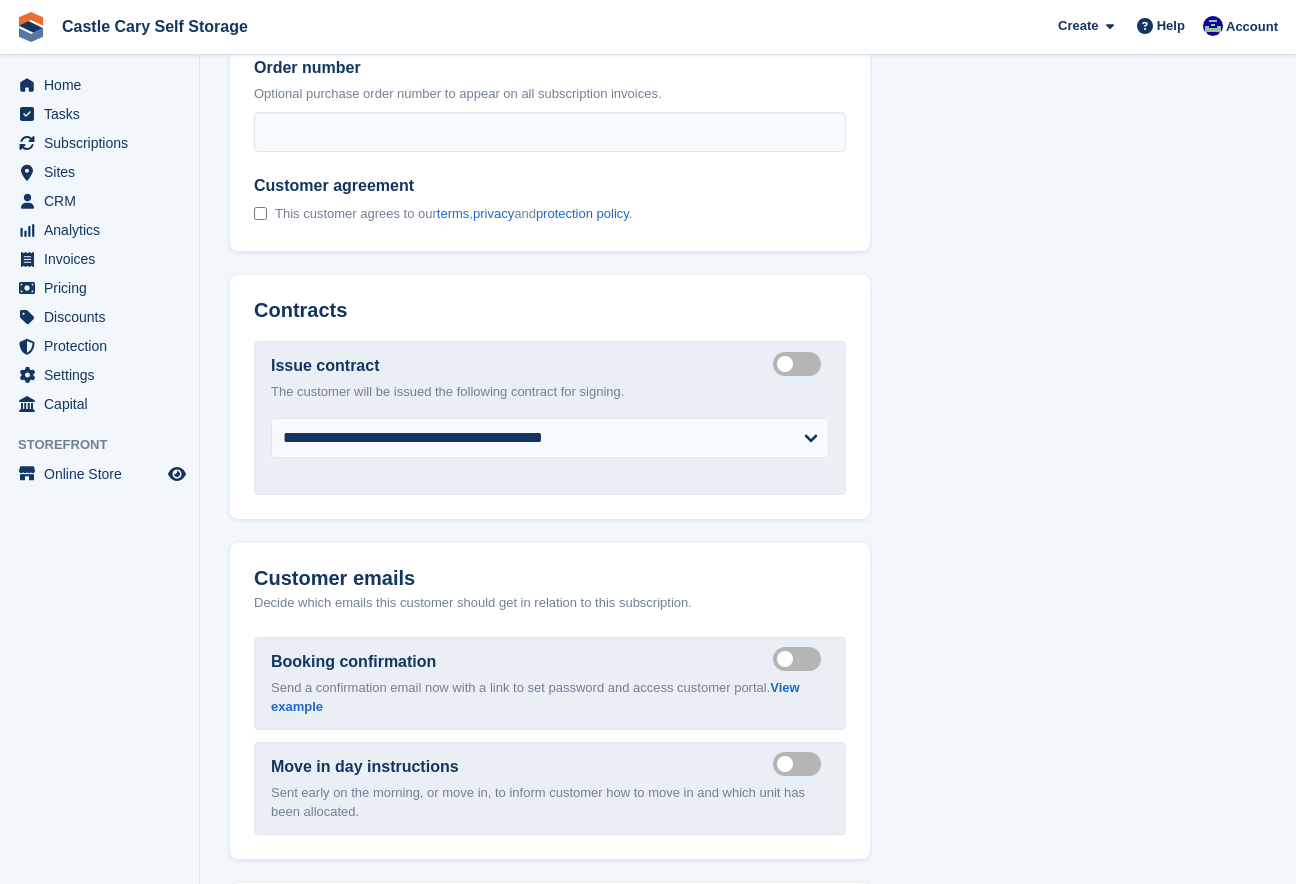 scroll, scrollTop: 1677, scrollLeft: 0, axis: vertical 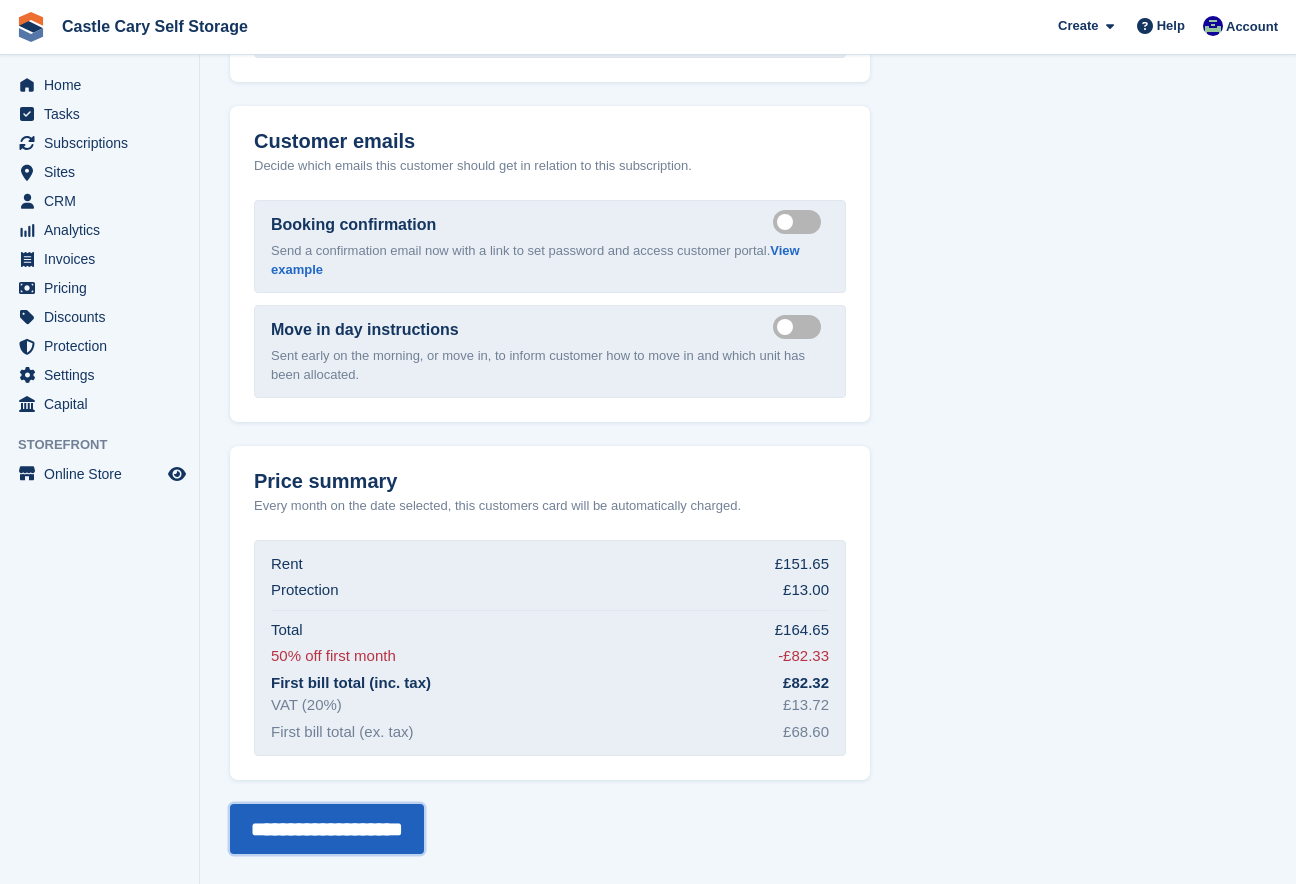 click on "**********" at bounding box center (327, 829) 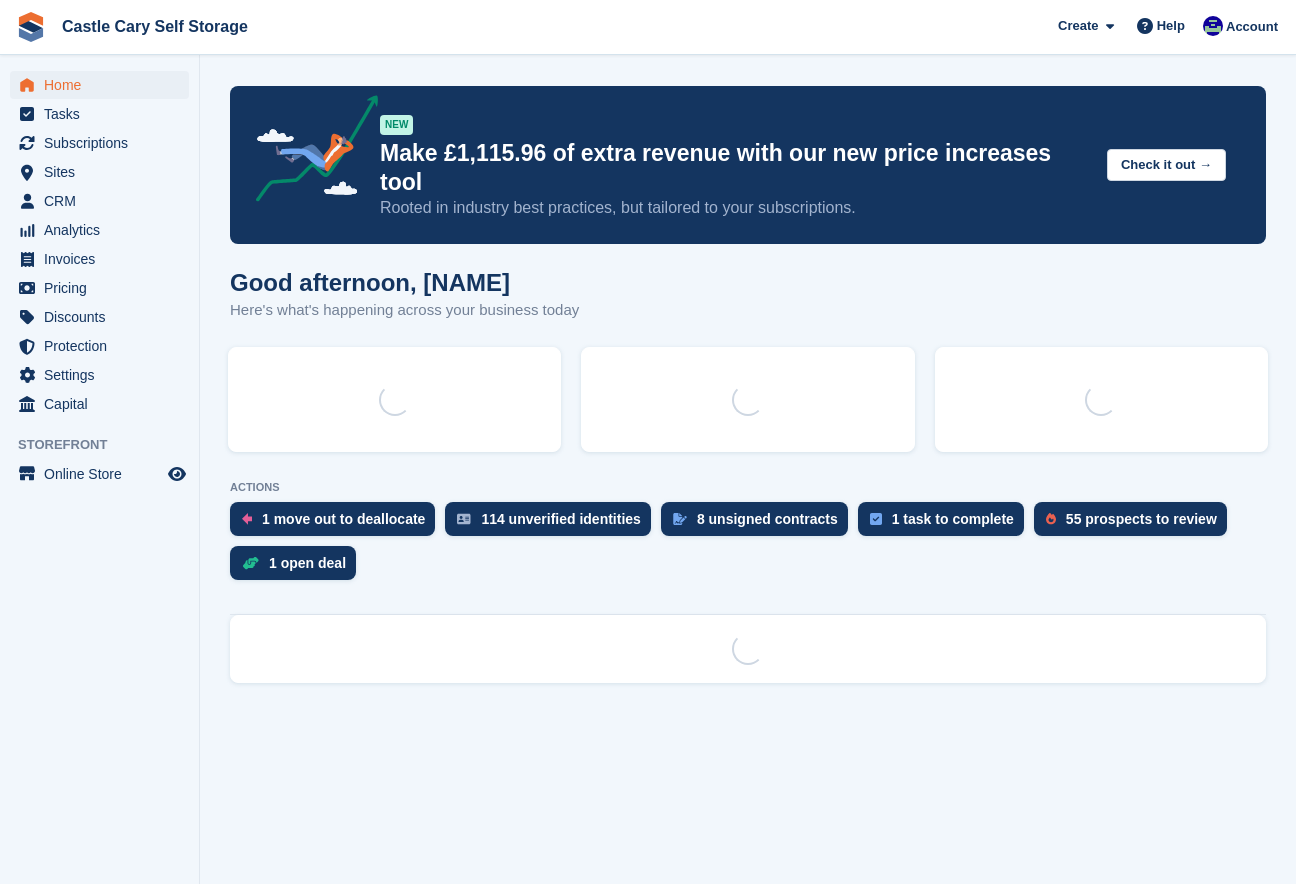 scroll, scrollTop: 0, scrollLeft: 0, axis: both 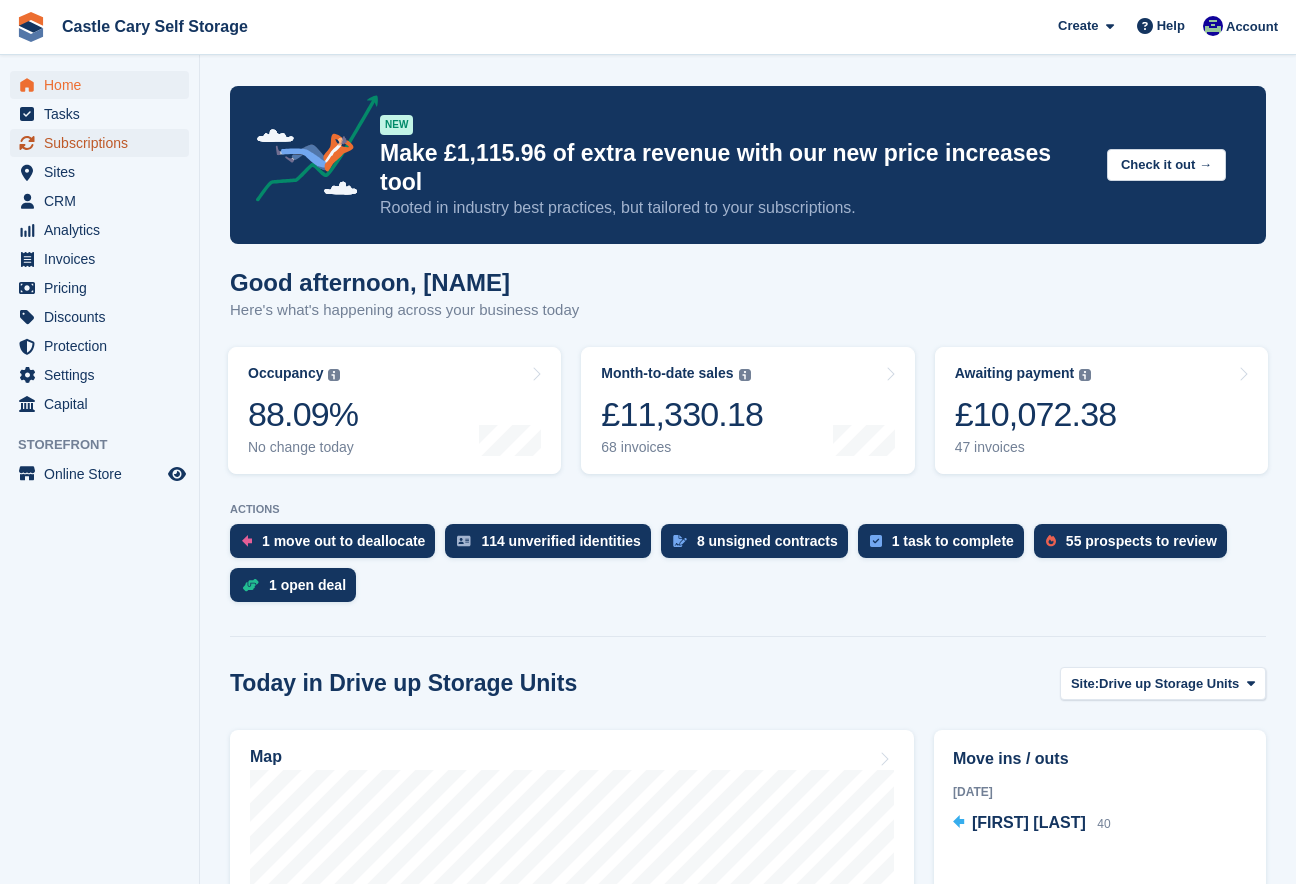 click on "Subscriptions" at bounding box center [104, 143] 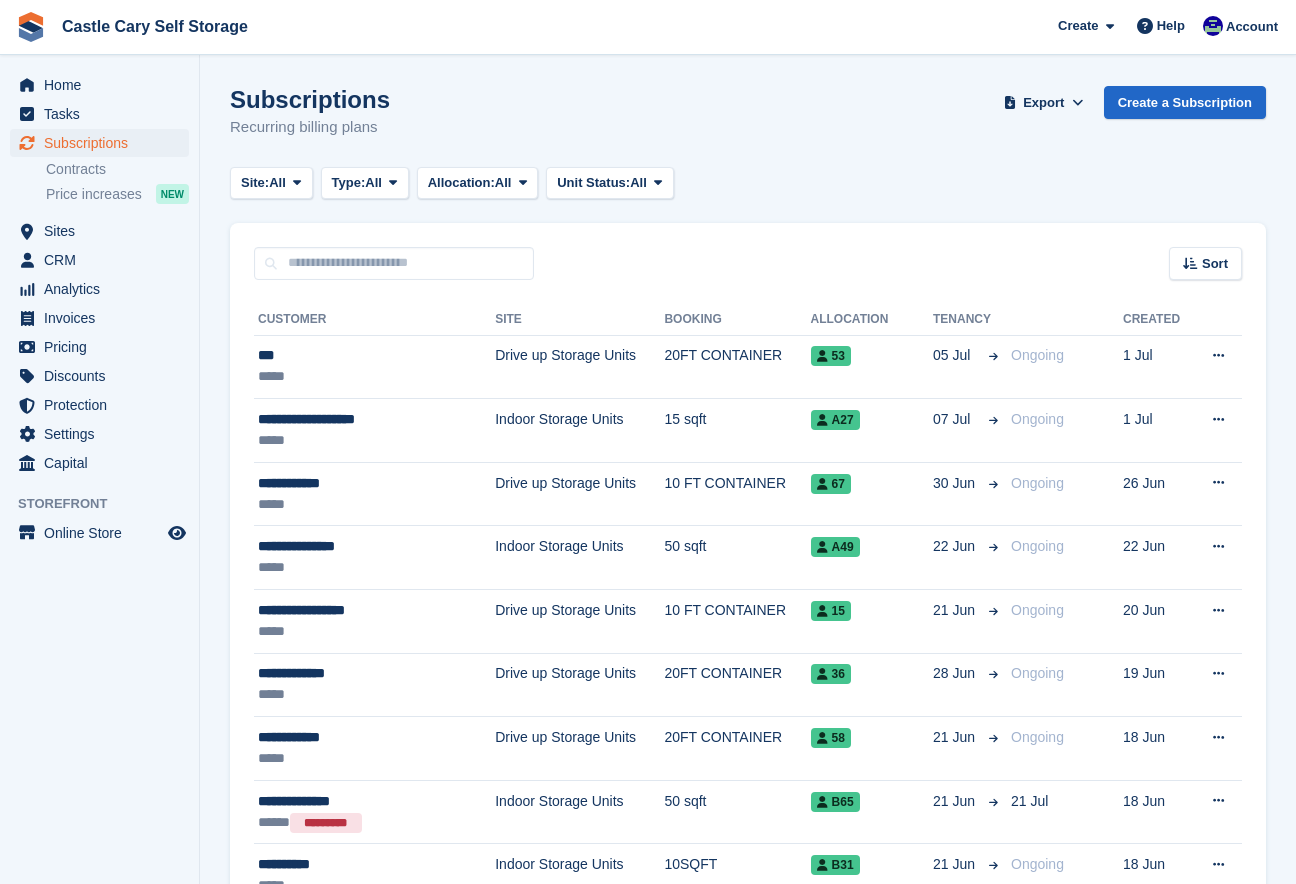scroll, scrollTop: 0, scrollLeft: 0, axis: both 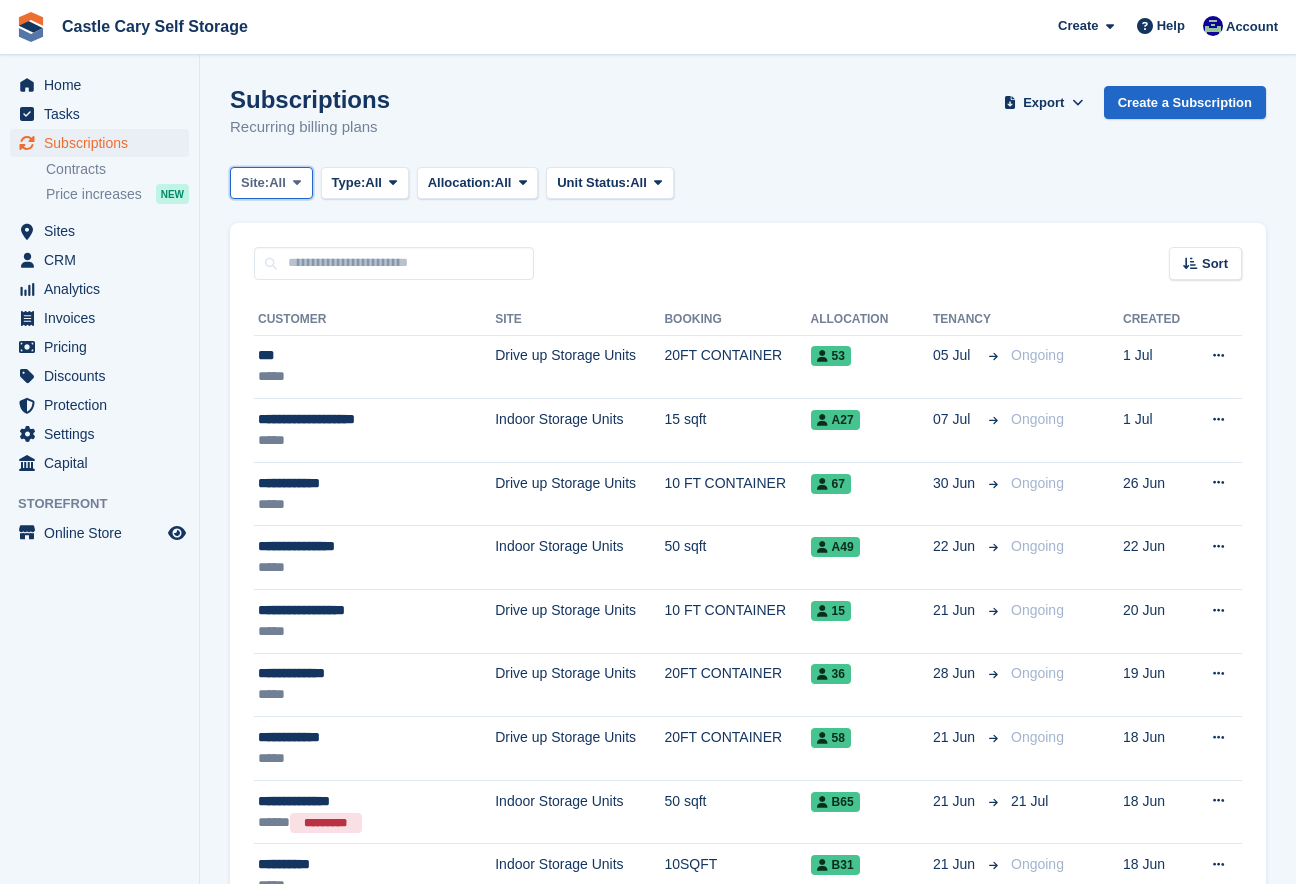 click at bounding box center (297, 183) 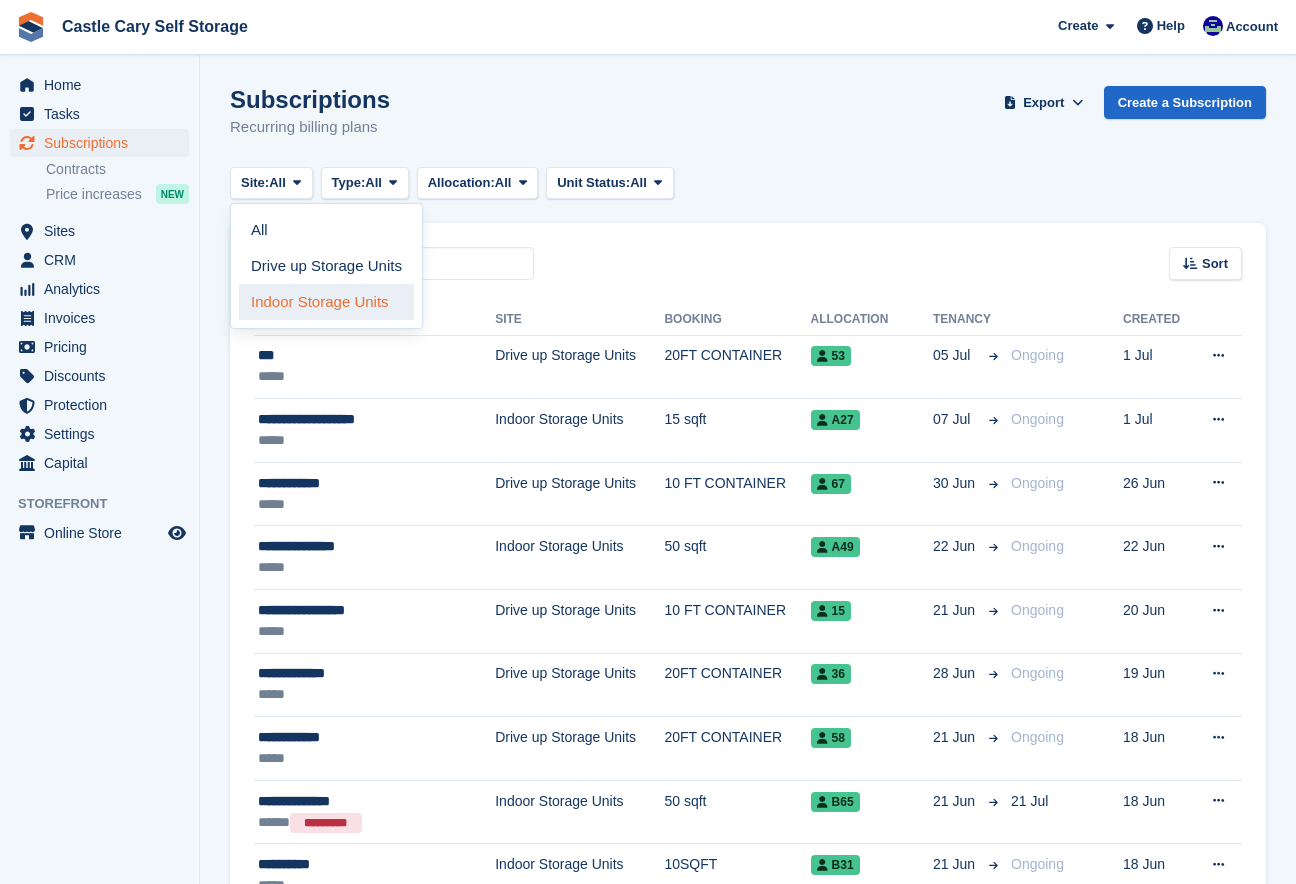 click on "Indoor Storage Units" at bounding box center [326, 302] 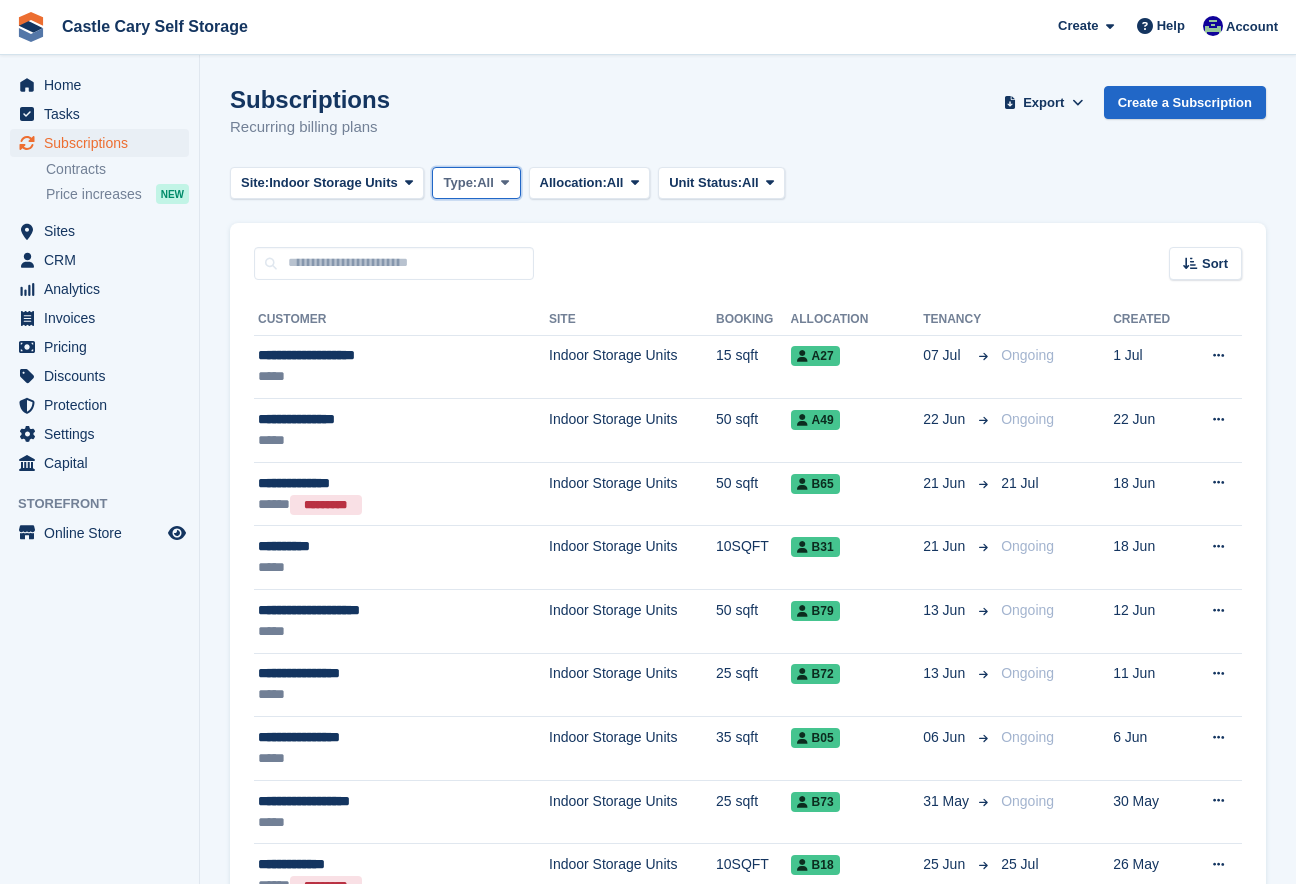 click at bounding box center (505, 183) 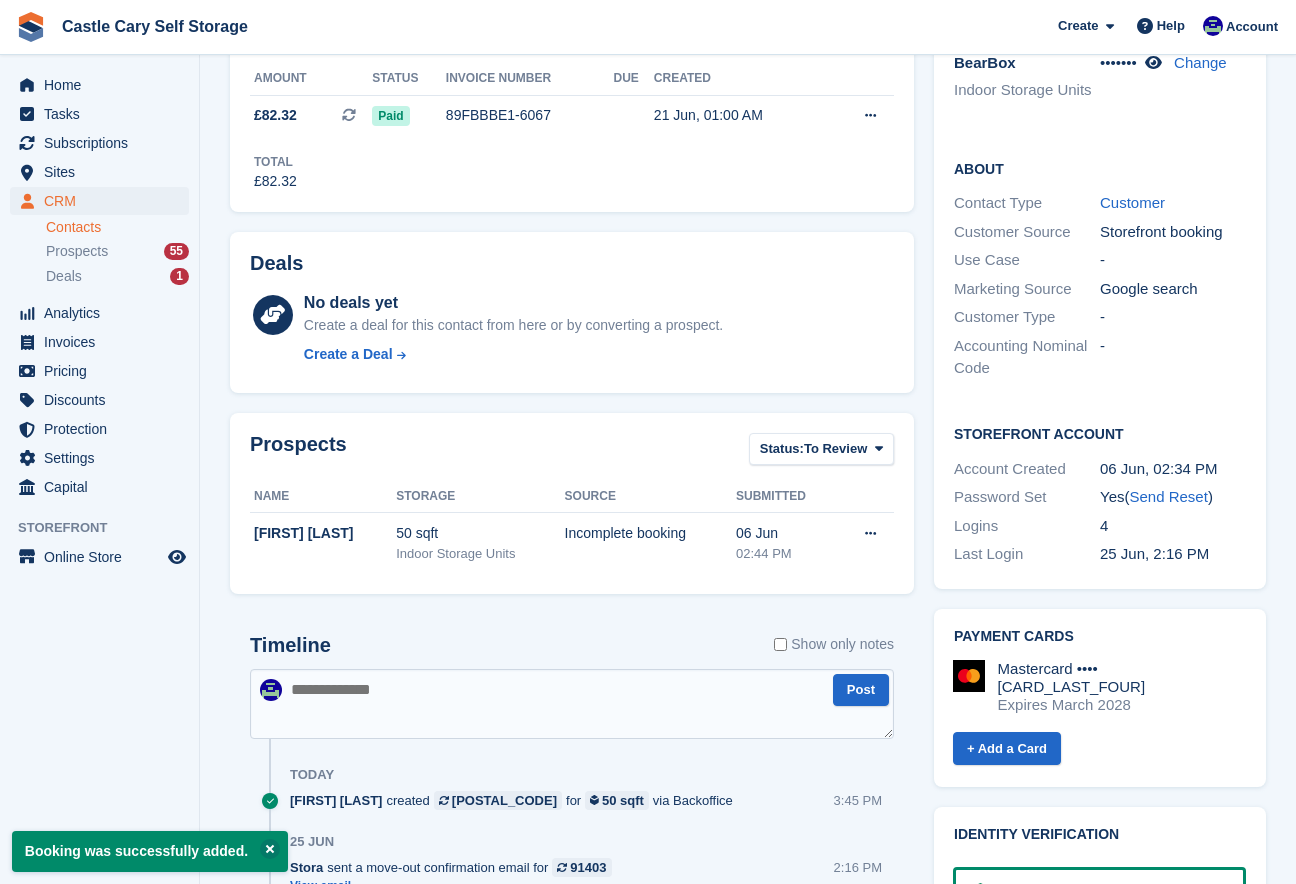 scroll, scrollTop: 448, scrollLeft: 0, axis: vertical 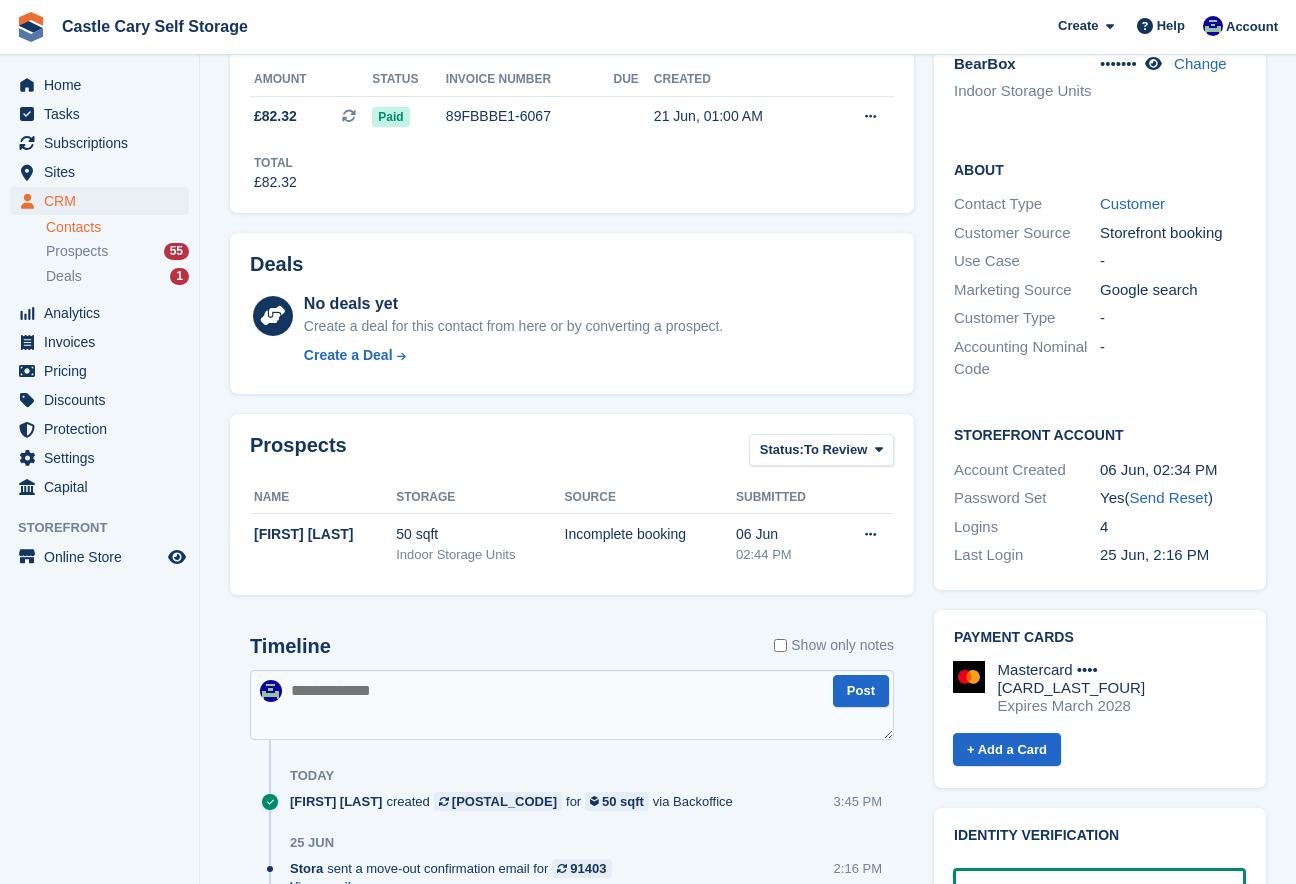 click at bounding box center (572, 705) 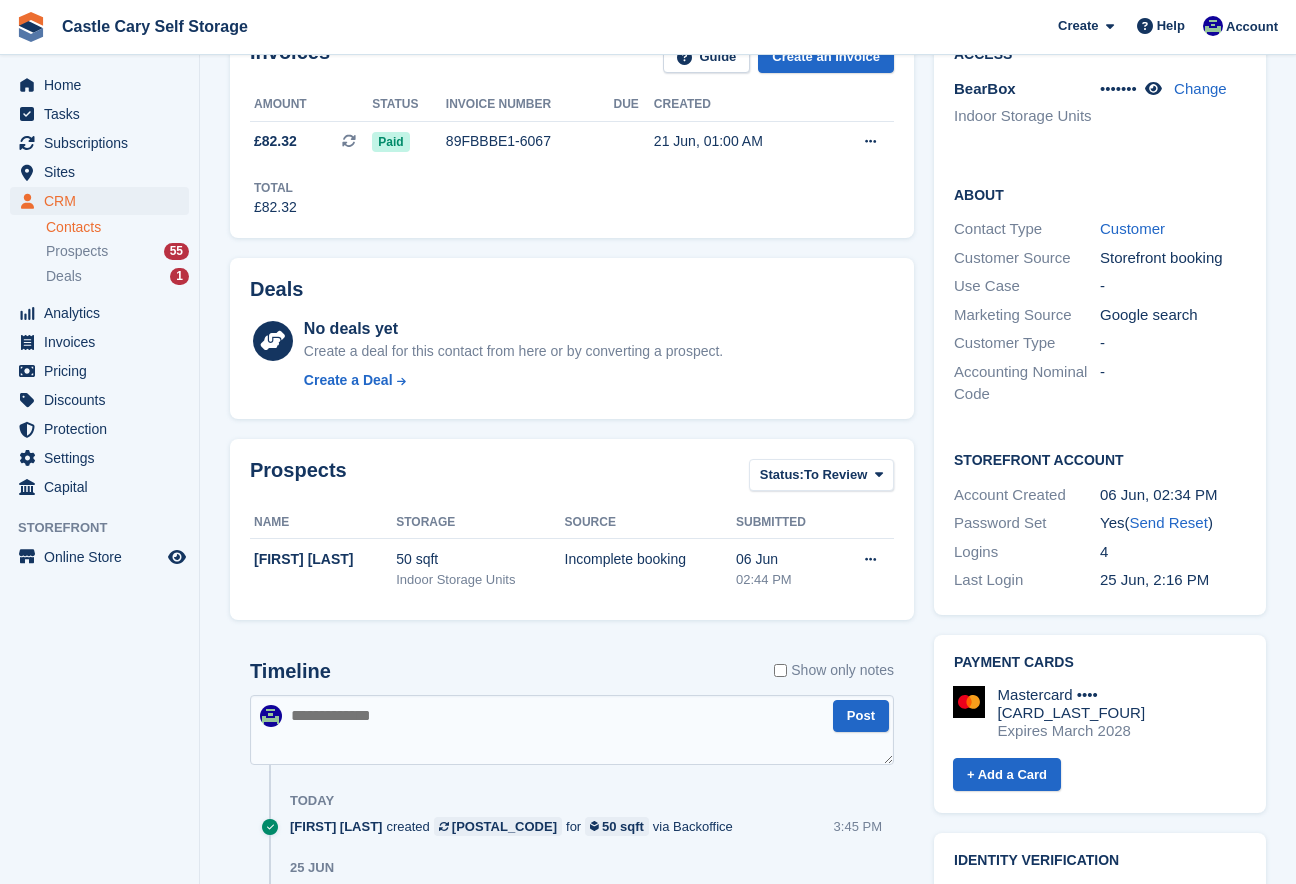 scroll, scrollTop: 426, scrollLeft: 0, axis: vertical 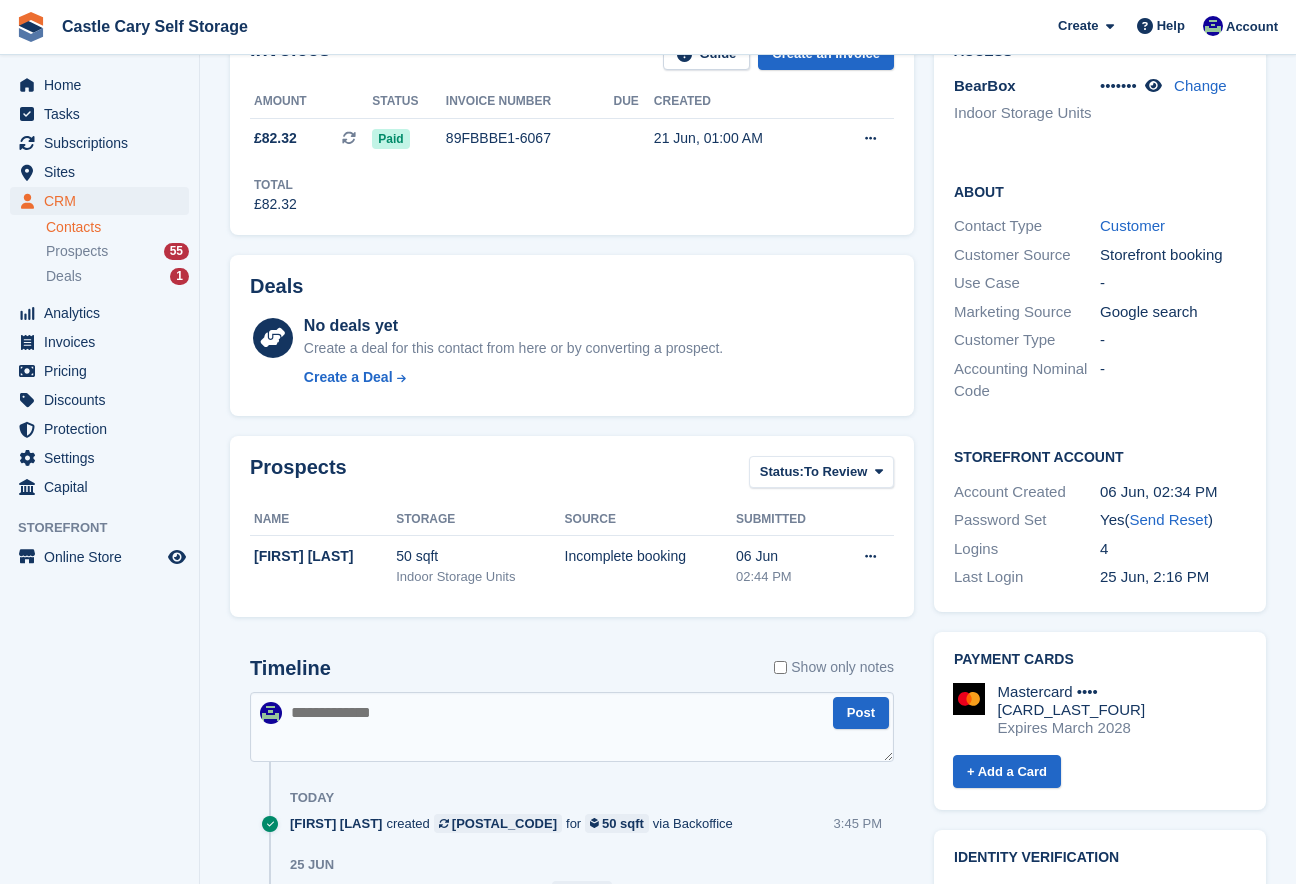 click at bounding box center [572, 727] 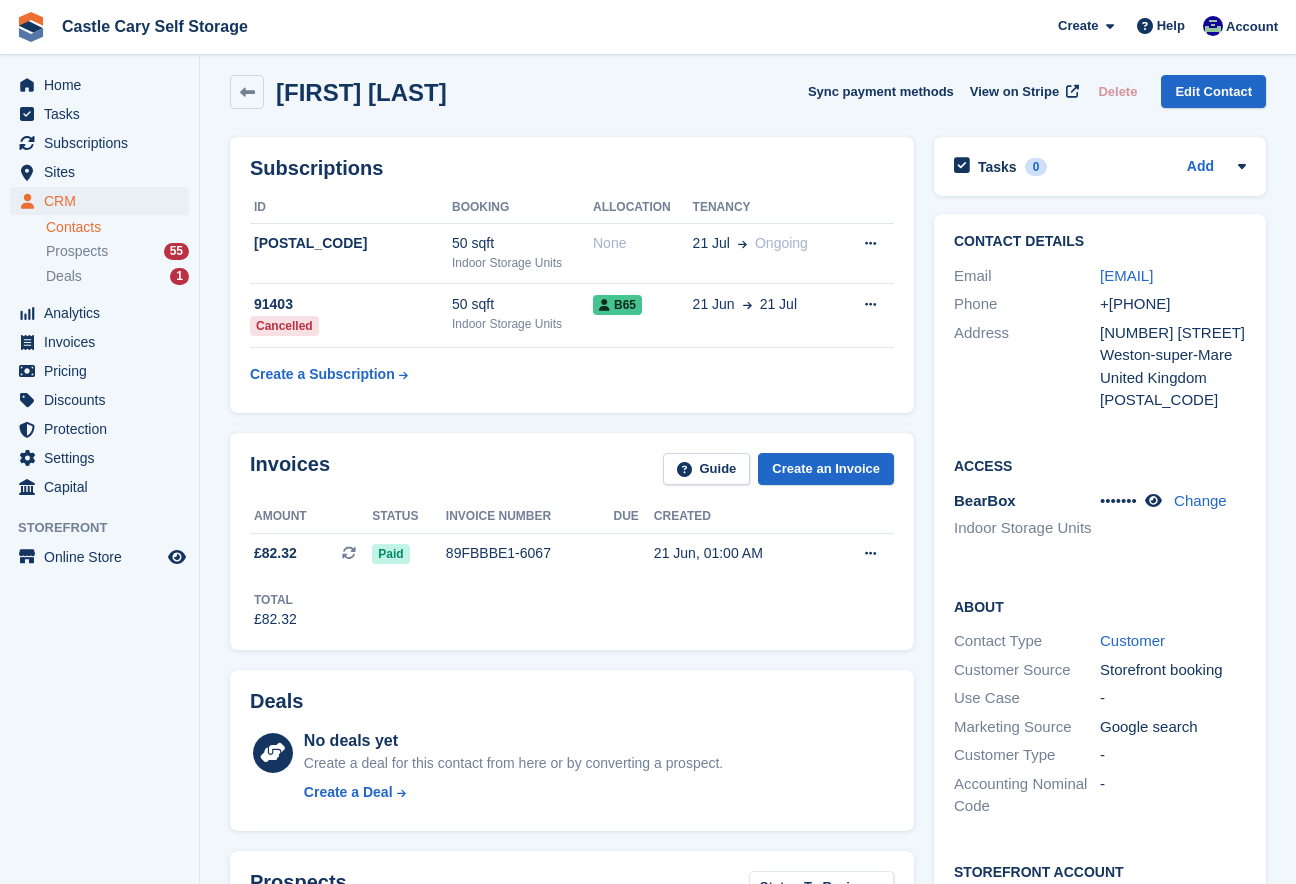 scroll, scrollTop: 0, scrollLeft: 0, axis: both 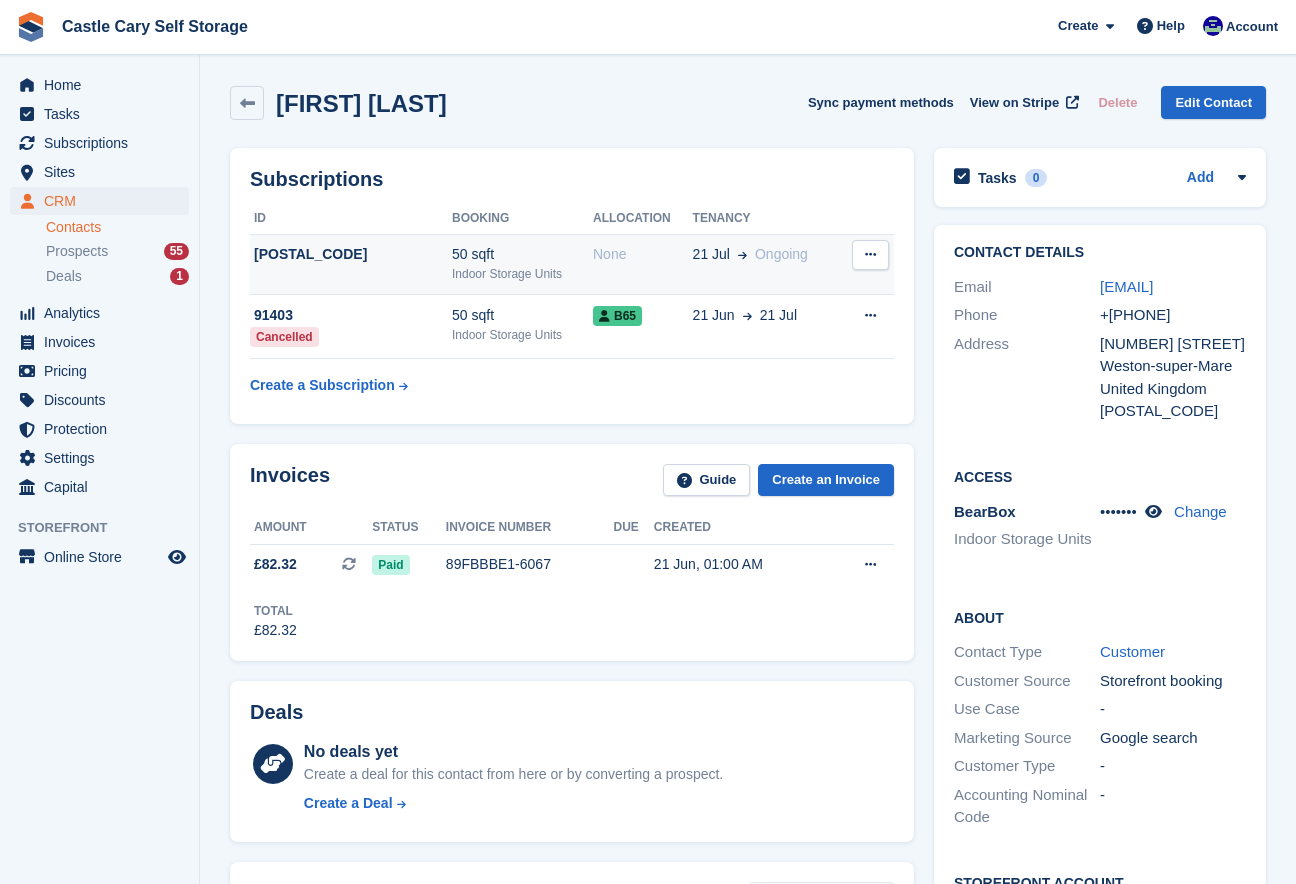 click at bounding box center [870, 254] 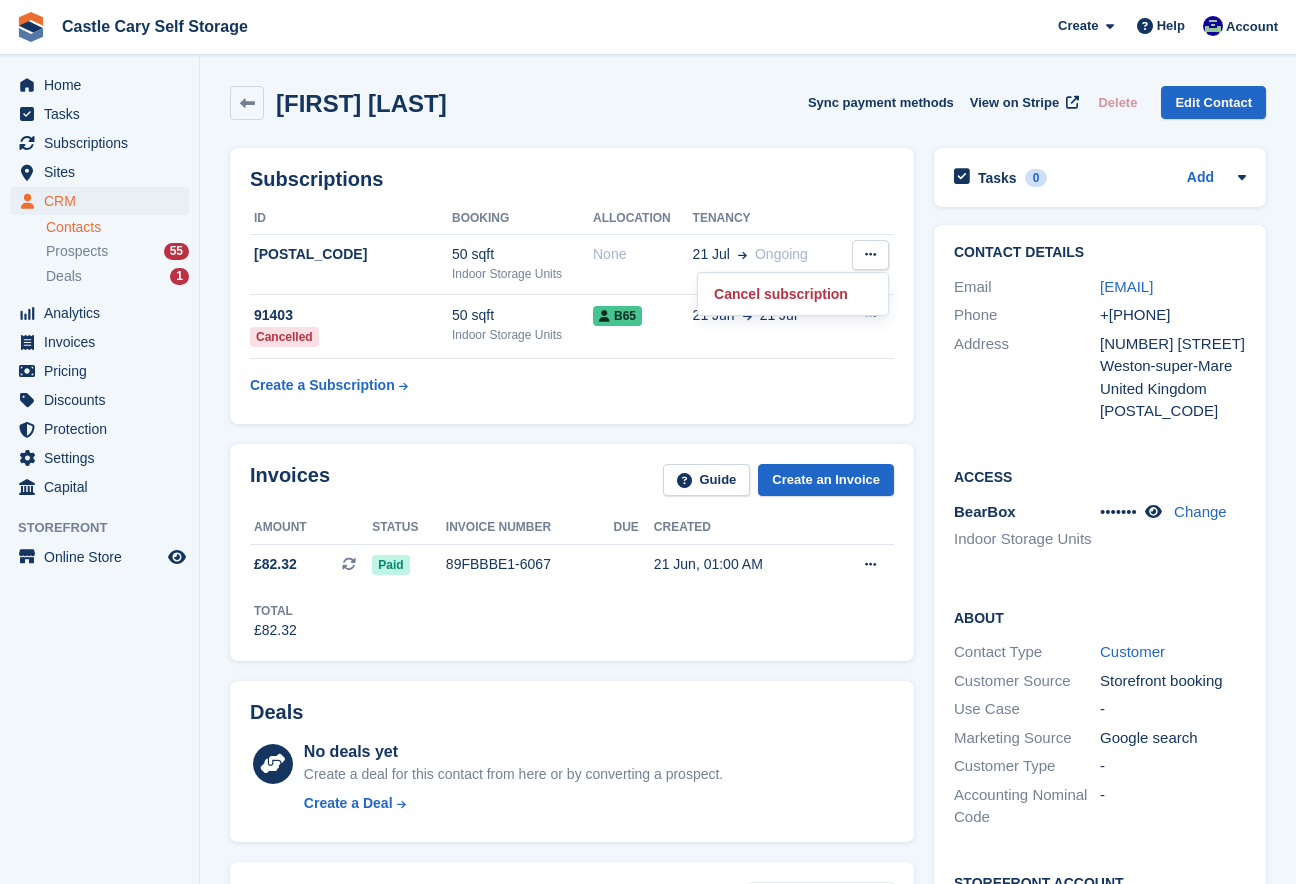 click on "Invoices
Guide
Create an Invoice
Amount
Status
Invoice number
Due
Created
£82.32
This is a recurring subscription invoice.
Paid
89FBBBE1-6067
21 Jun, 01:00 AM" at bounding box center (572, 552) 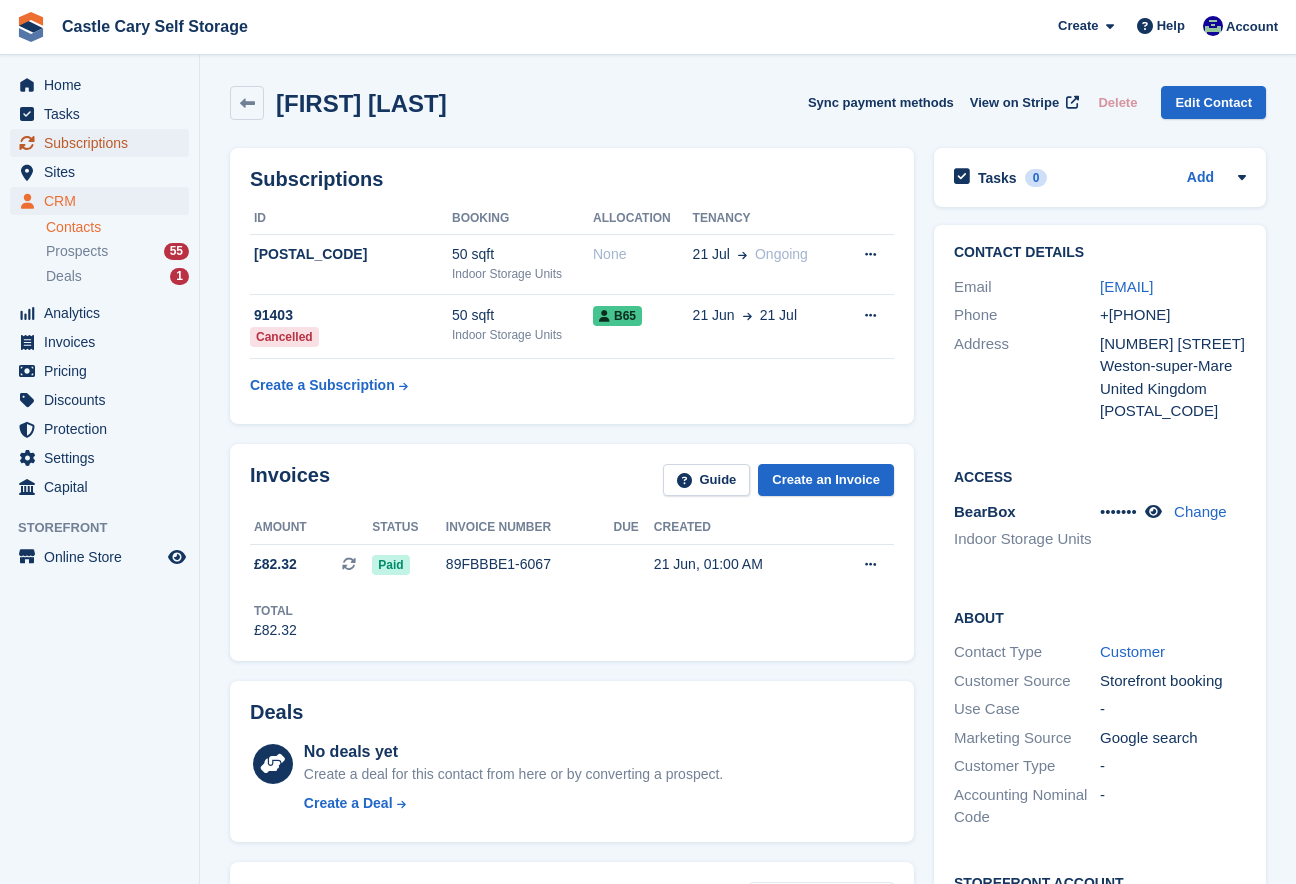 click on "Subscriptions" at bounding box center [99, 143] 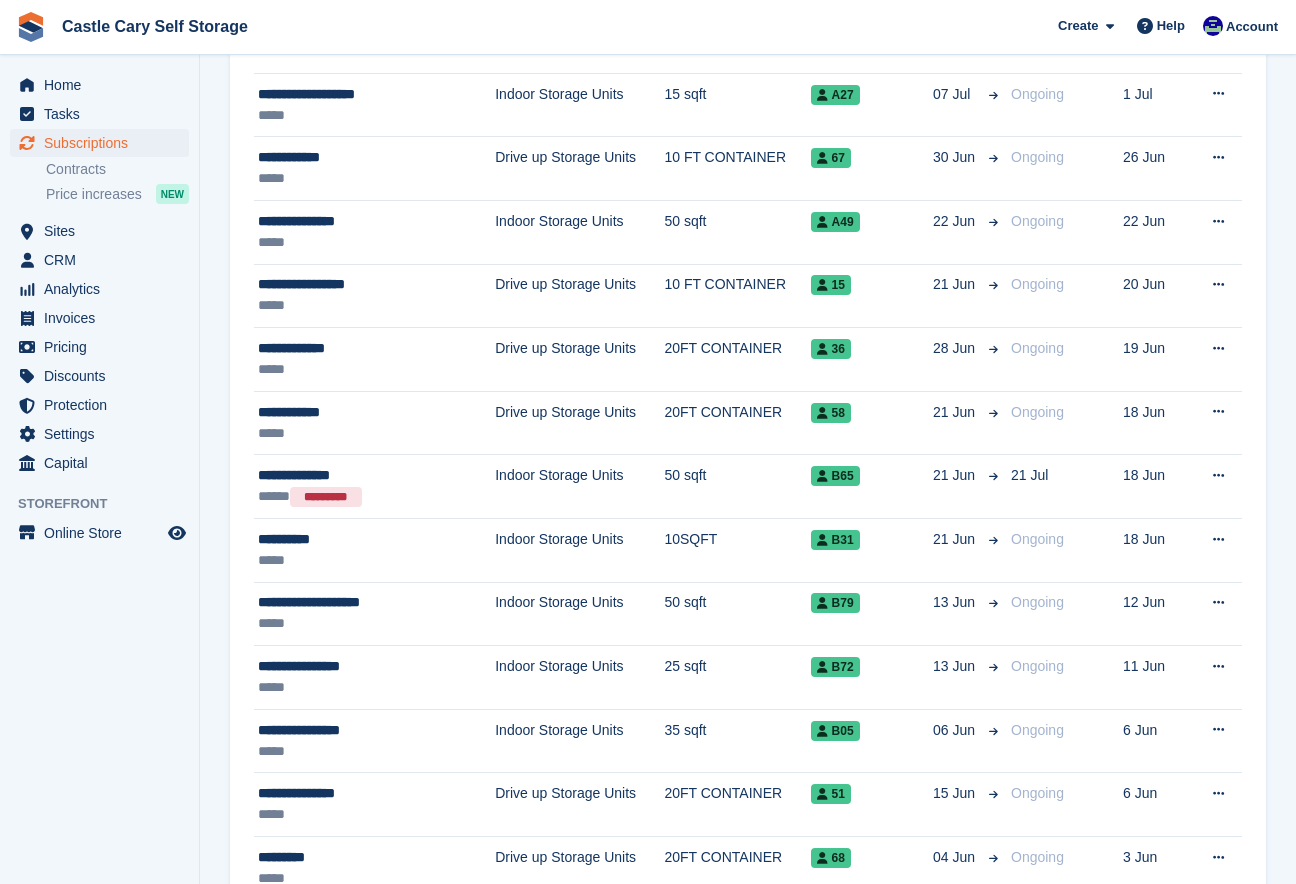 scroll, scrollTop: 569, scrollLeft: 0, axis: vertical 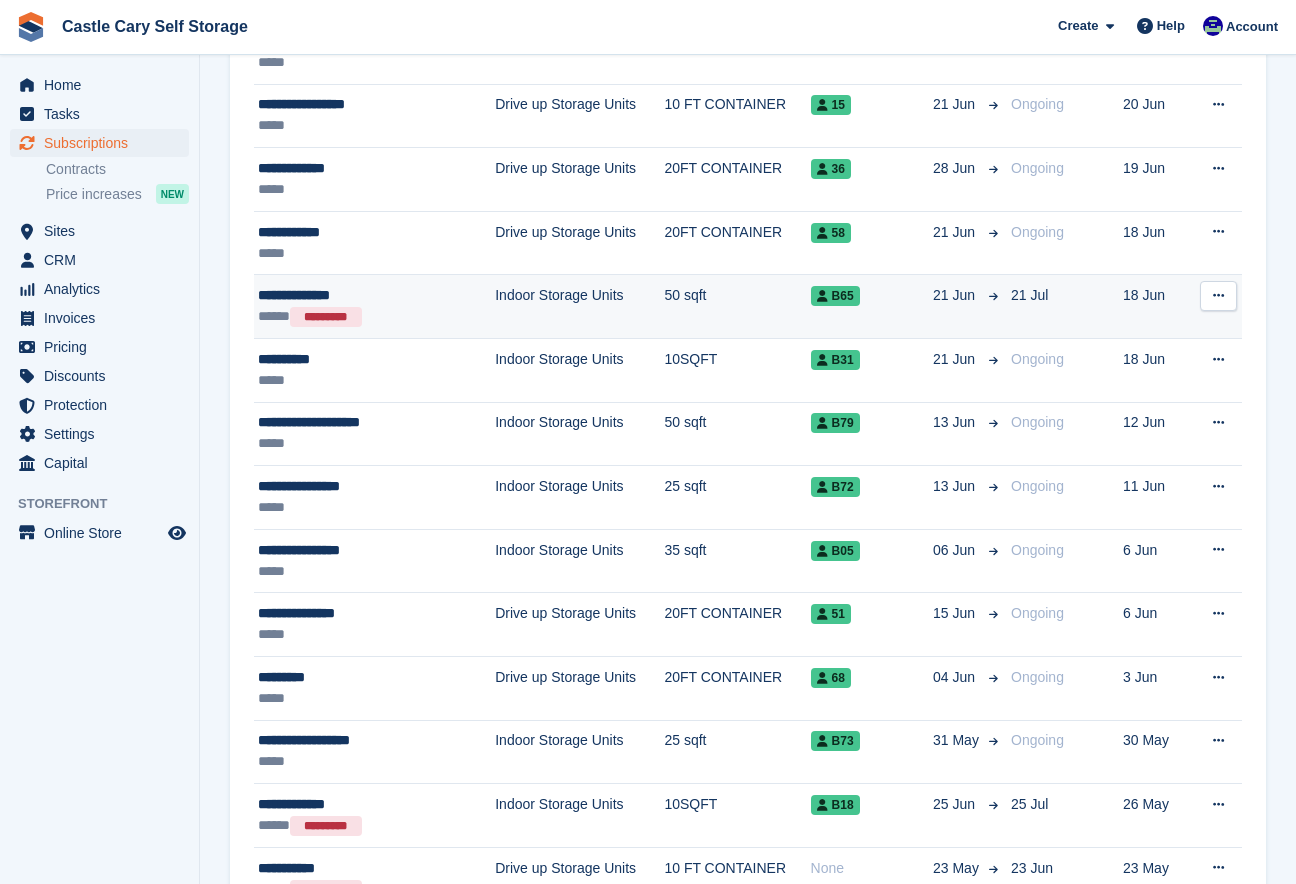 click at bounding box center (1218, 295) 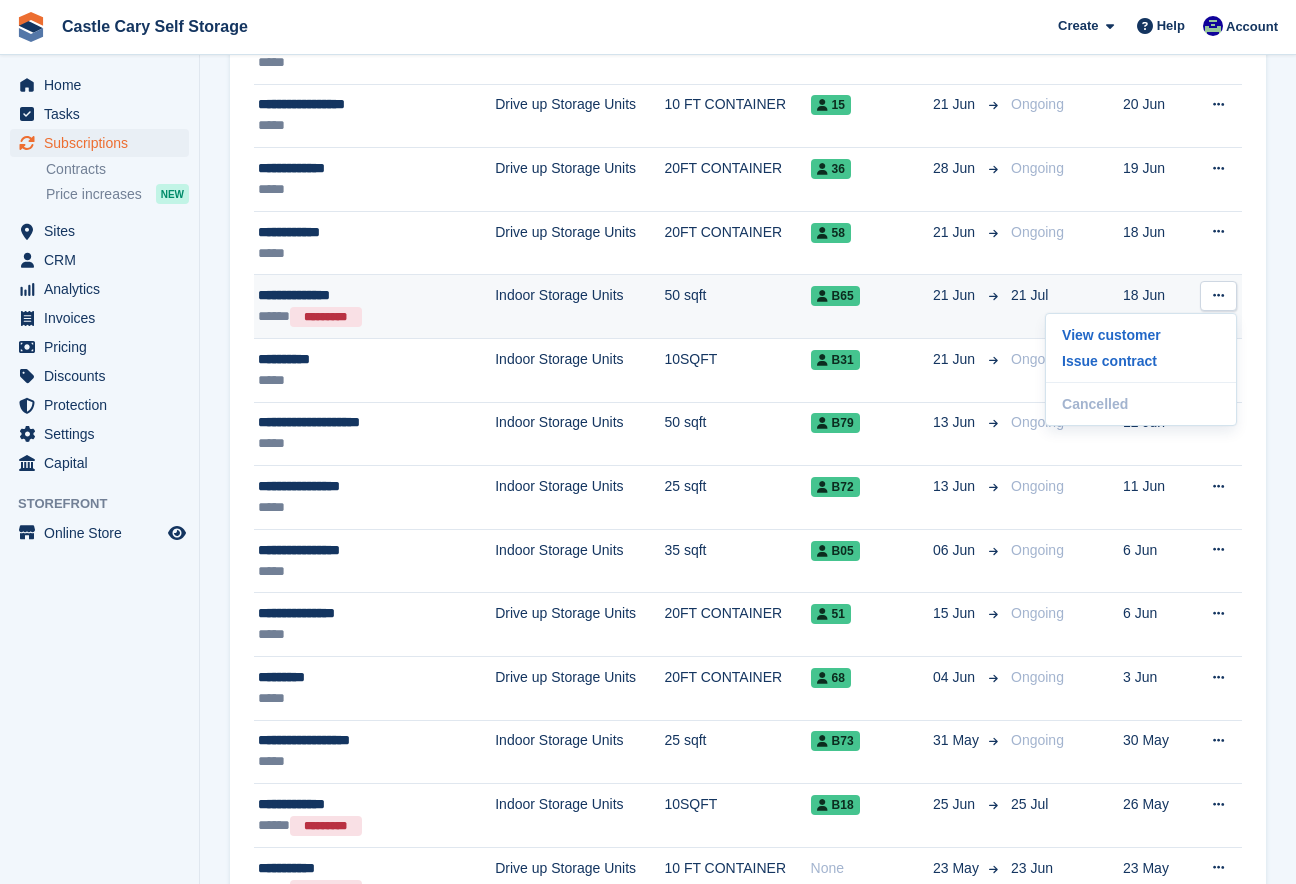 click on "50 sqft" at bounding box center (737, 307) 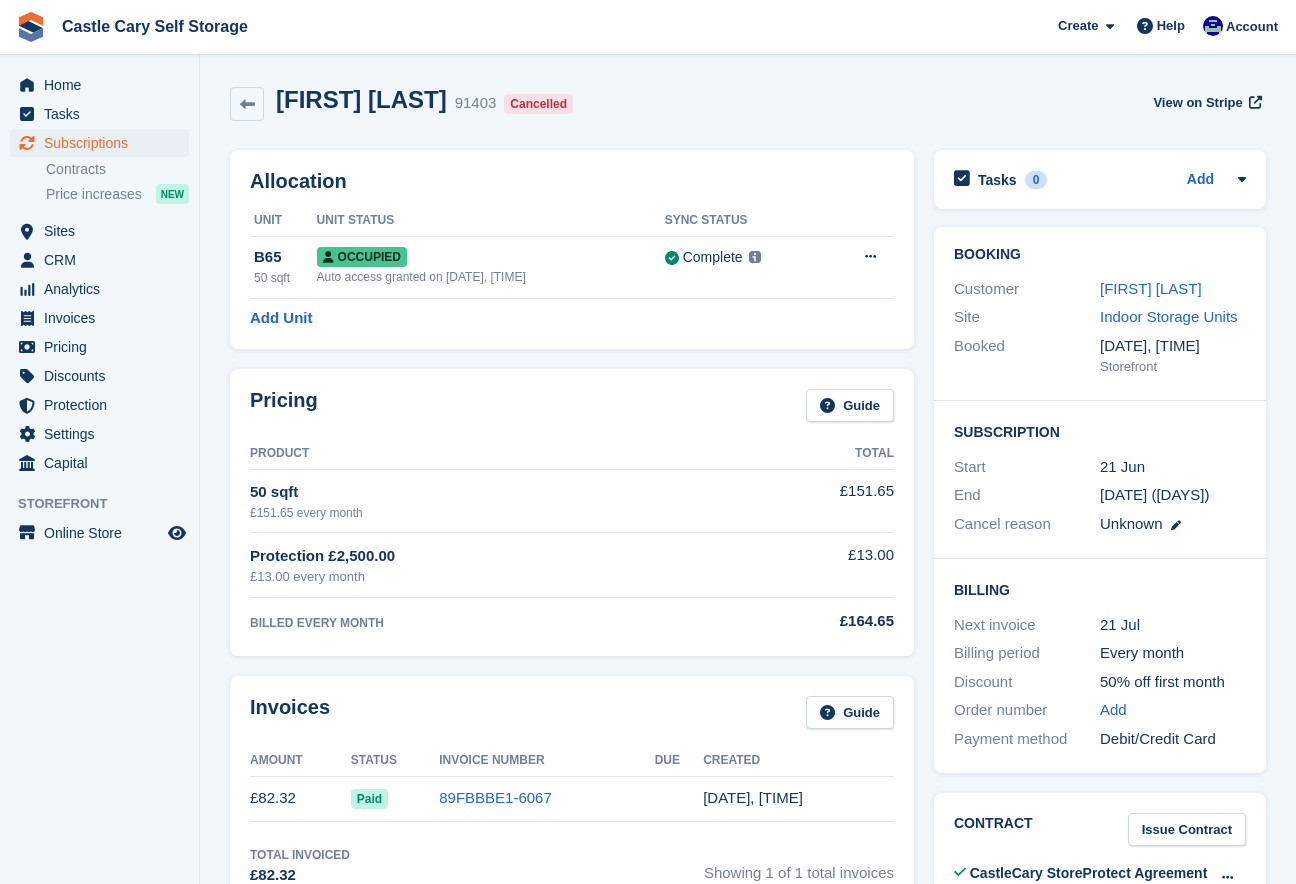 scroll, scrollTop: 0, scrollLeft: 0, axis: both 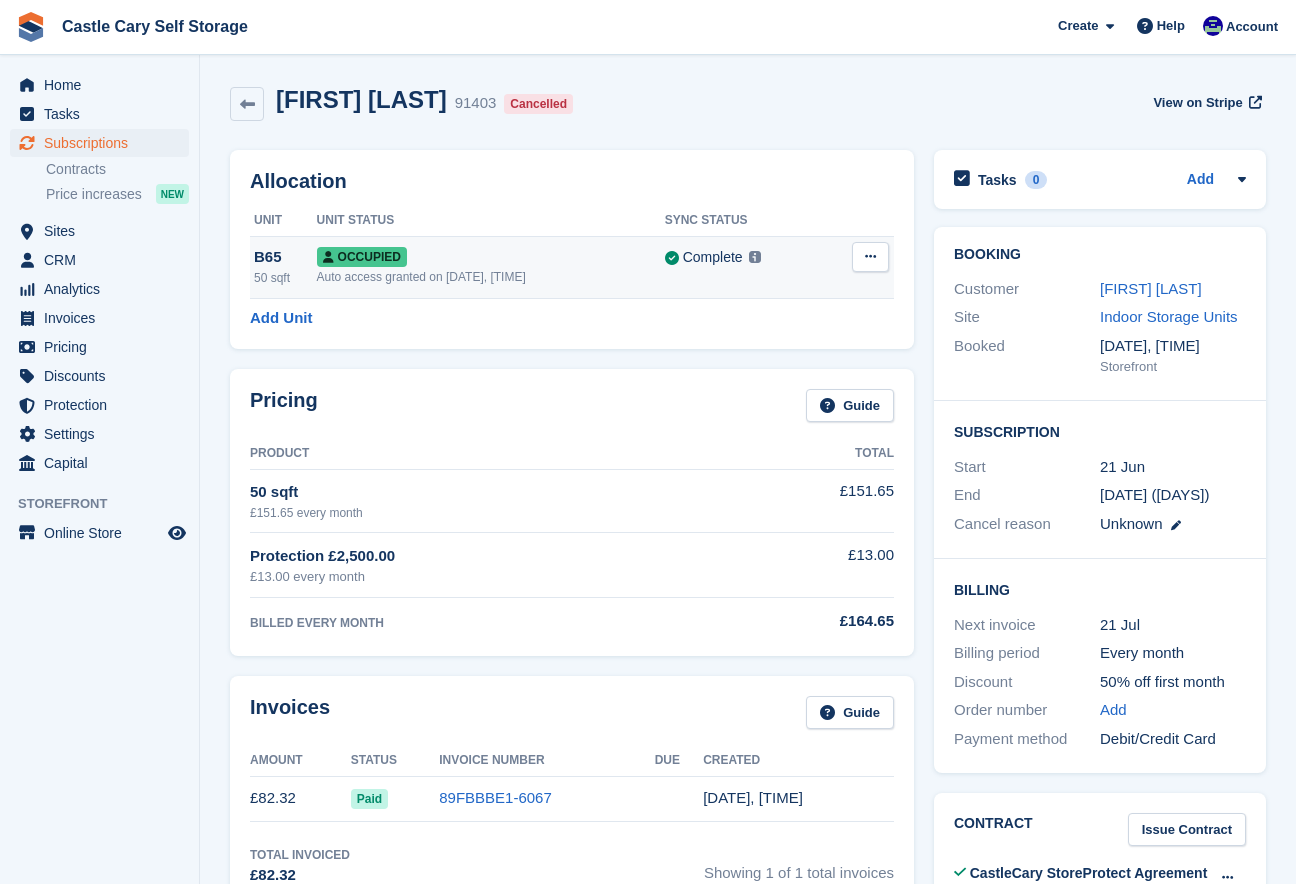 click at bounding box center [870, 257] 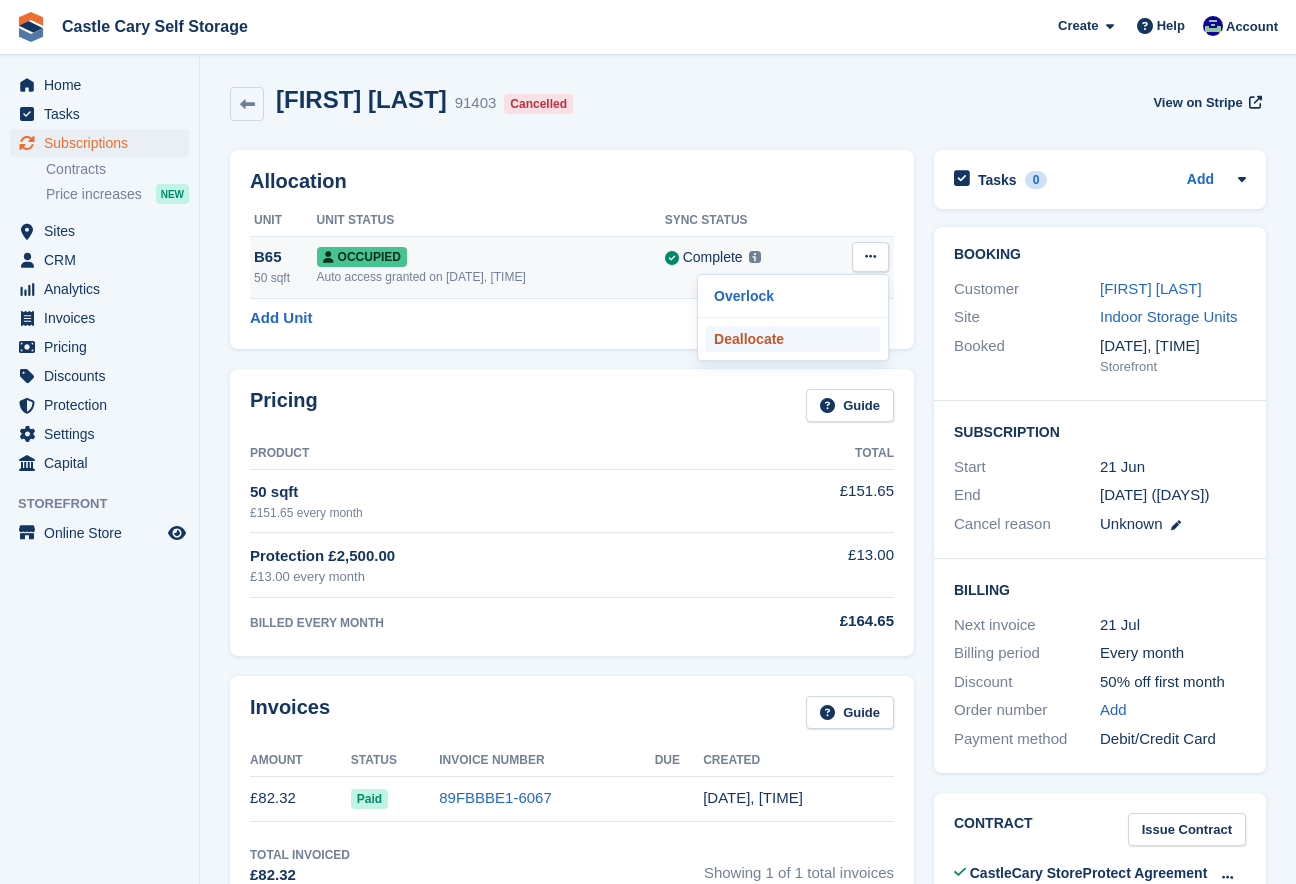 click on "Deallocate" at bounding box center [793, 339] 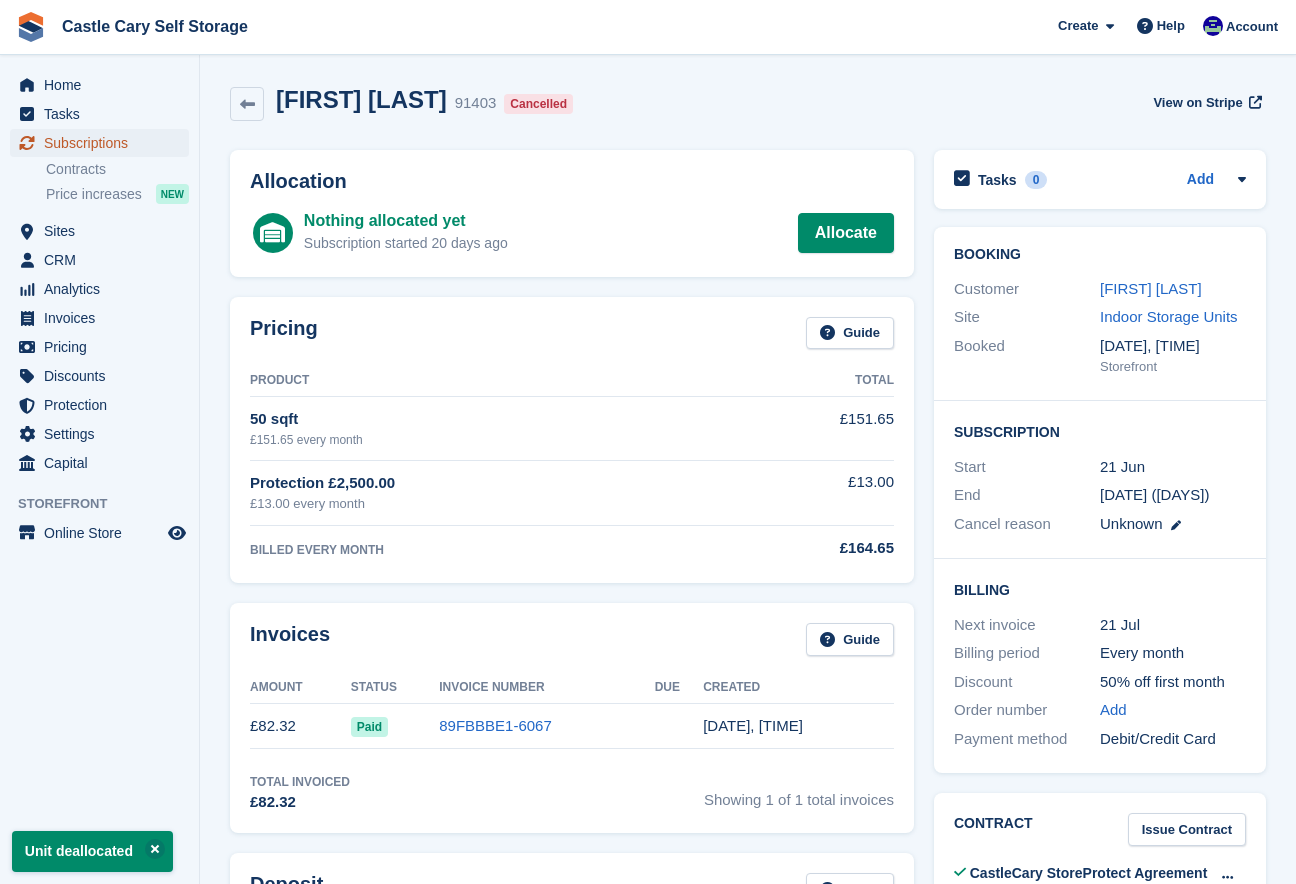 click on "Subscriptions" at bounding box center (104, 143) 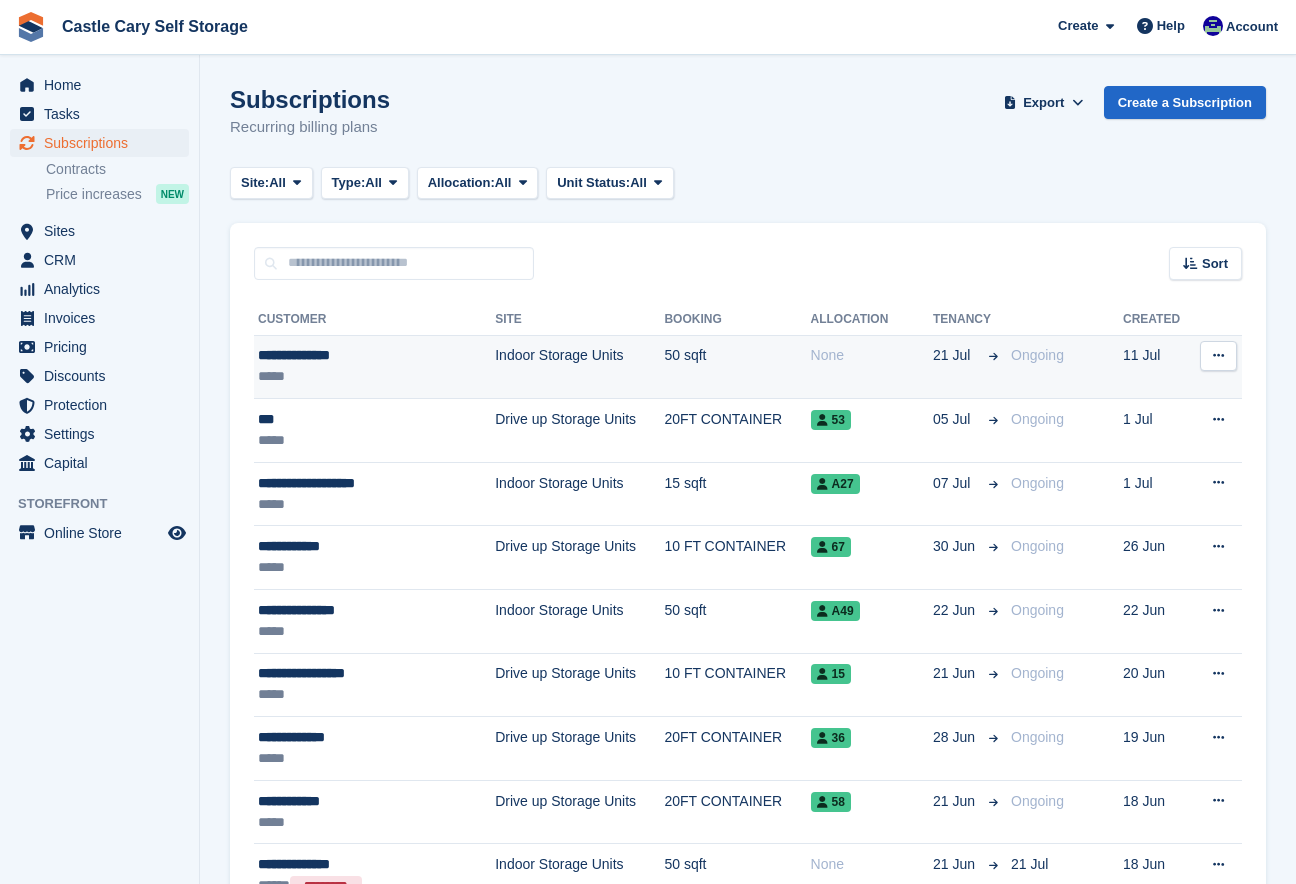 click on "None" at bounding box center [872, 355] 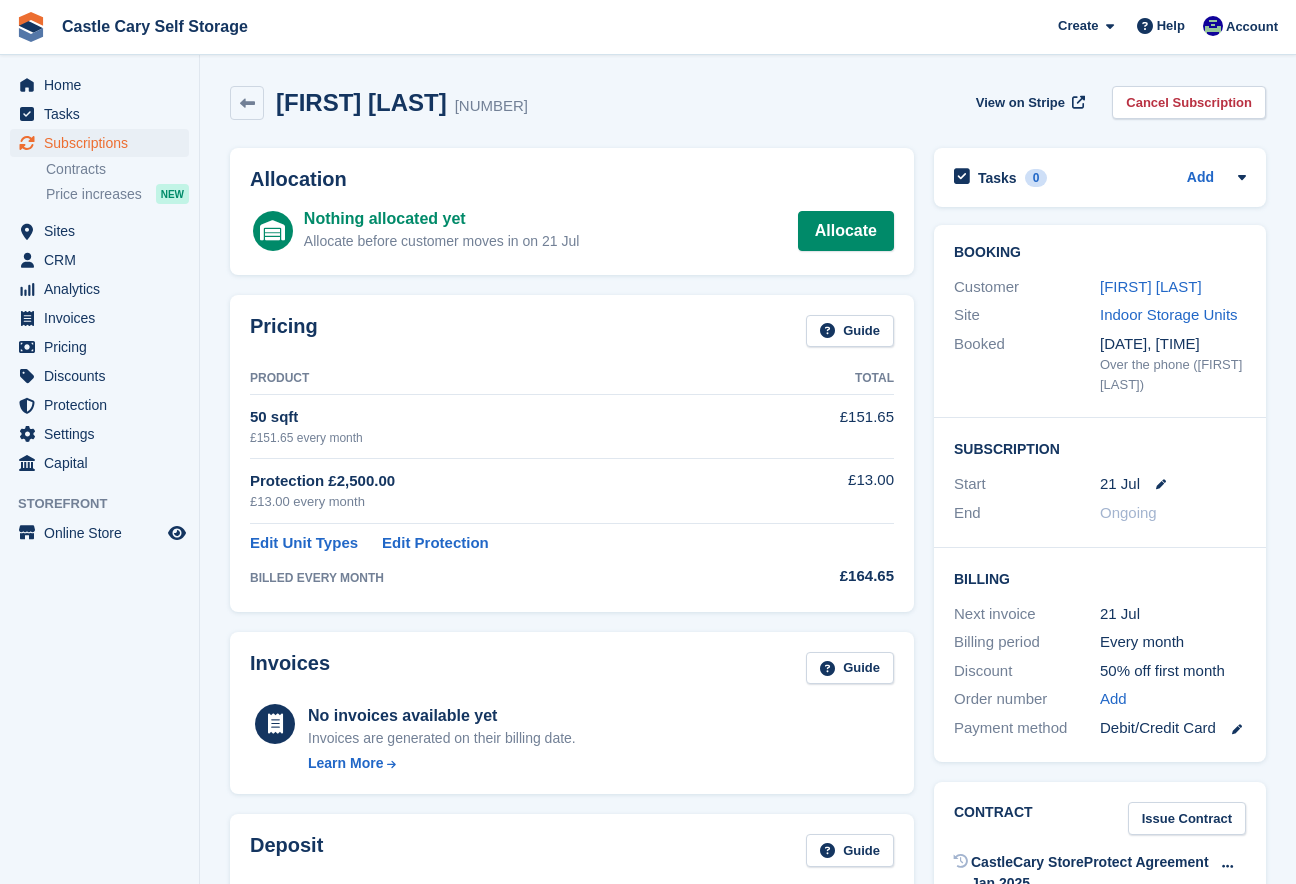 scroll, scrollTop: 0, scrollLeft: 0, axis: both 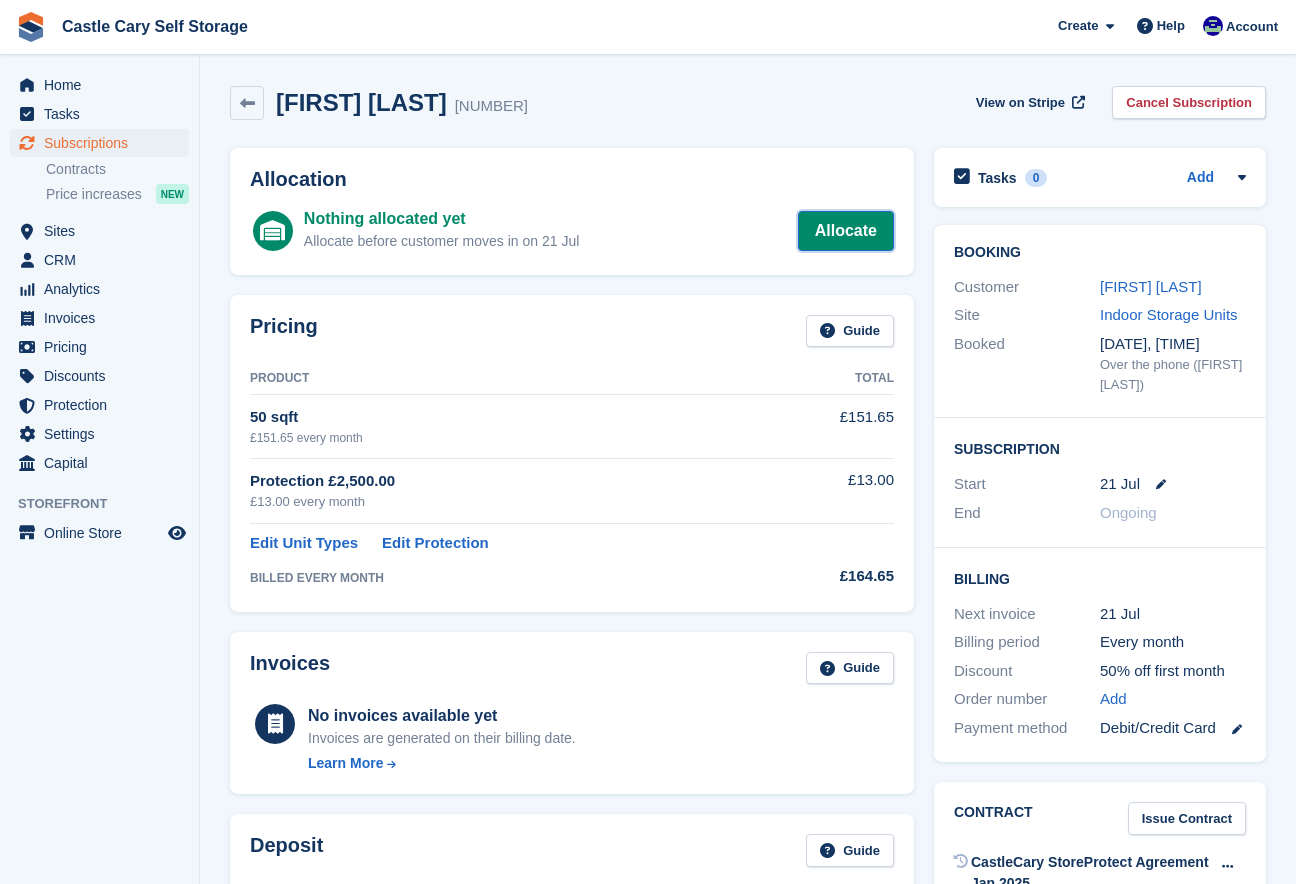 click on "Allocate" at bounding box center (846, 231) 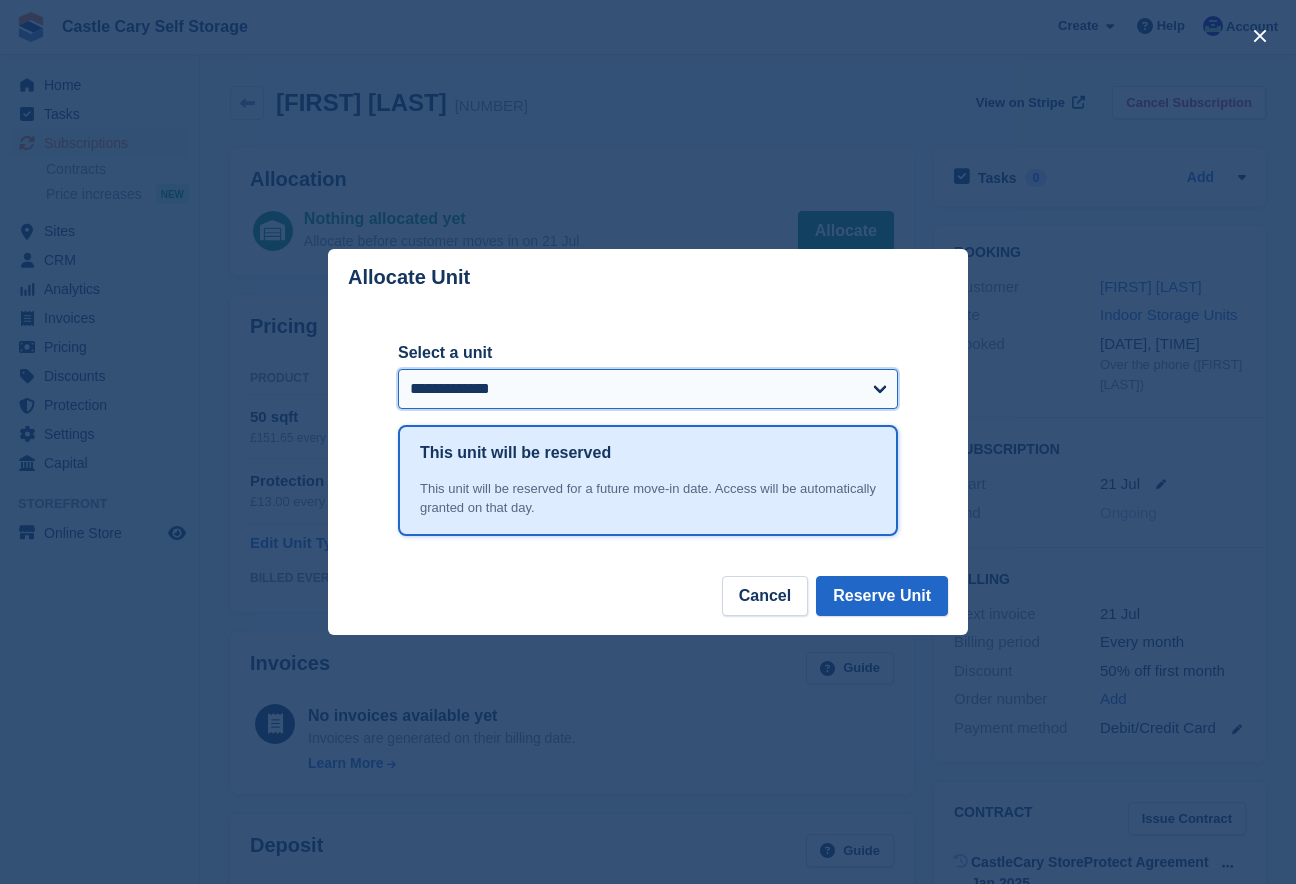 click on "**********" at bounding box center (648, 389) 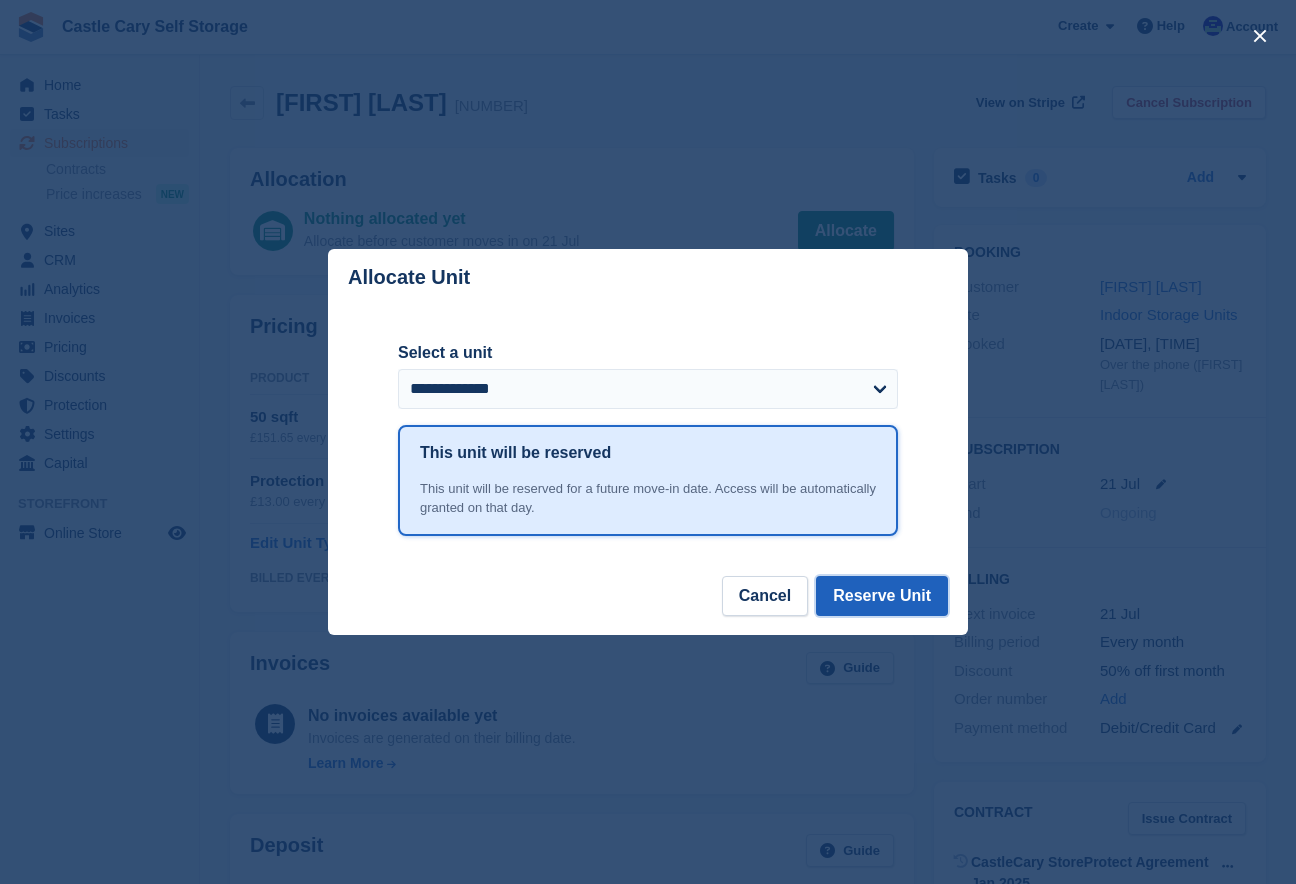 click on "Reserve Unit" at bounding box center (882, 596) 